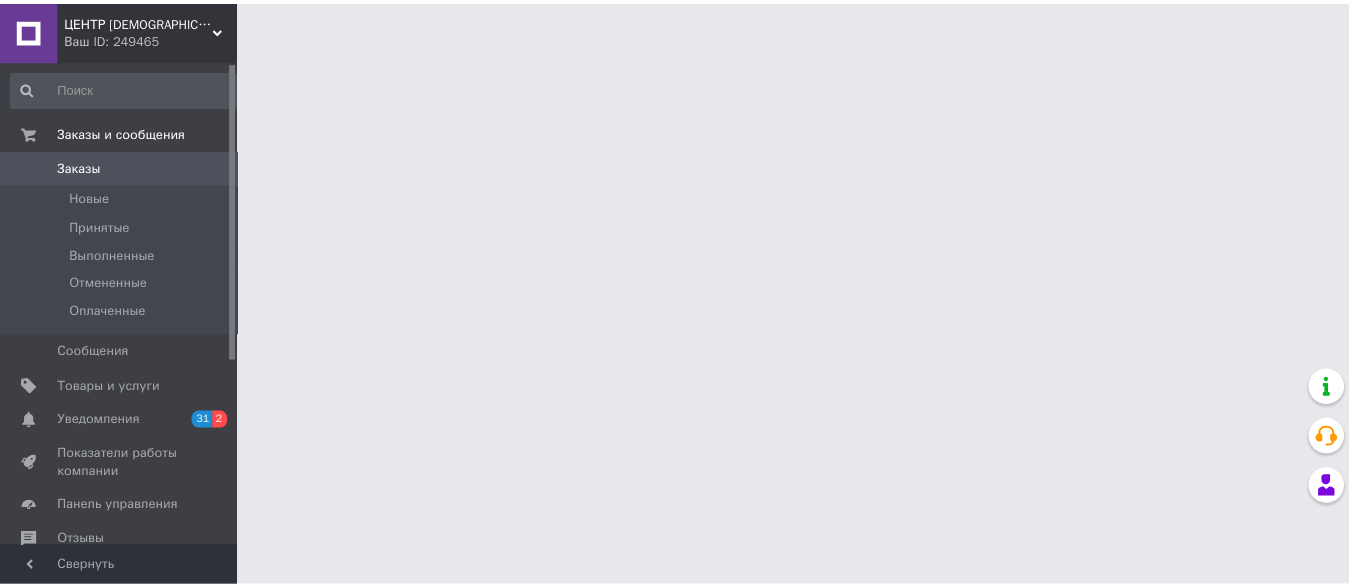 scroll, scrollTop: 0, scrollLeft: 0, axis: both 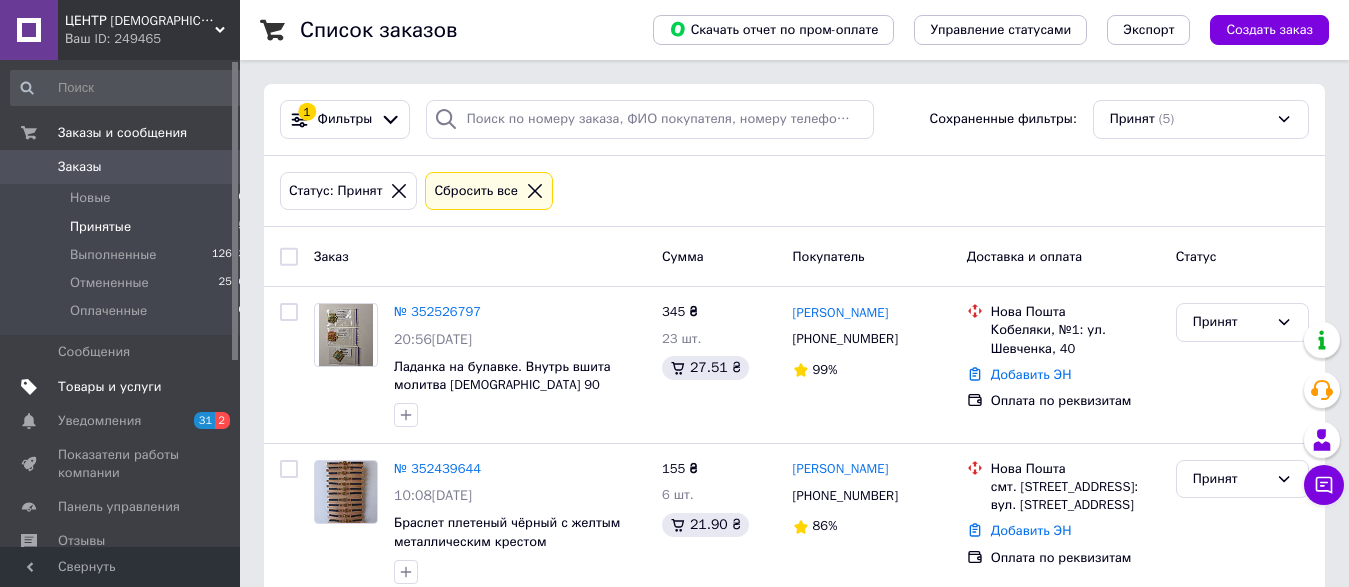 click on "Товары и услуги" at bounding box center [110, 387] 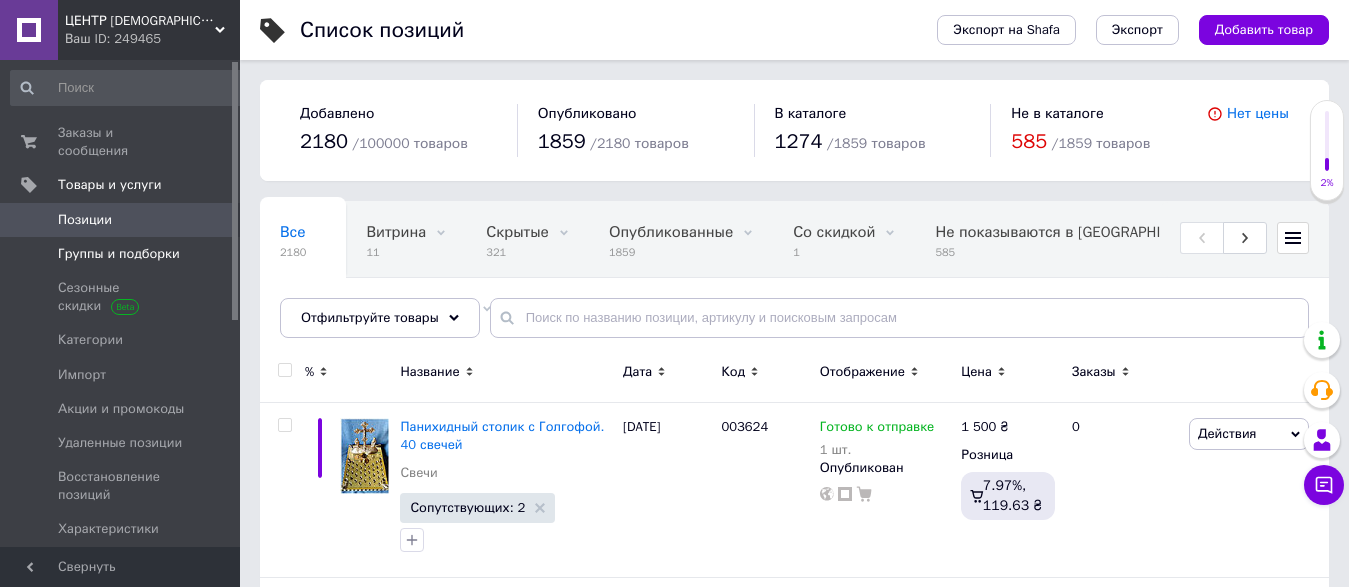 click on "Группы и подборки" at bounding box center [119, 254] 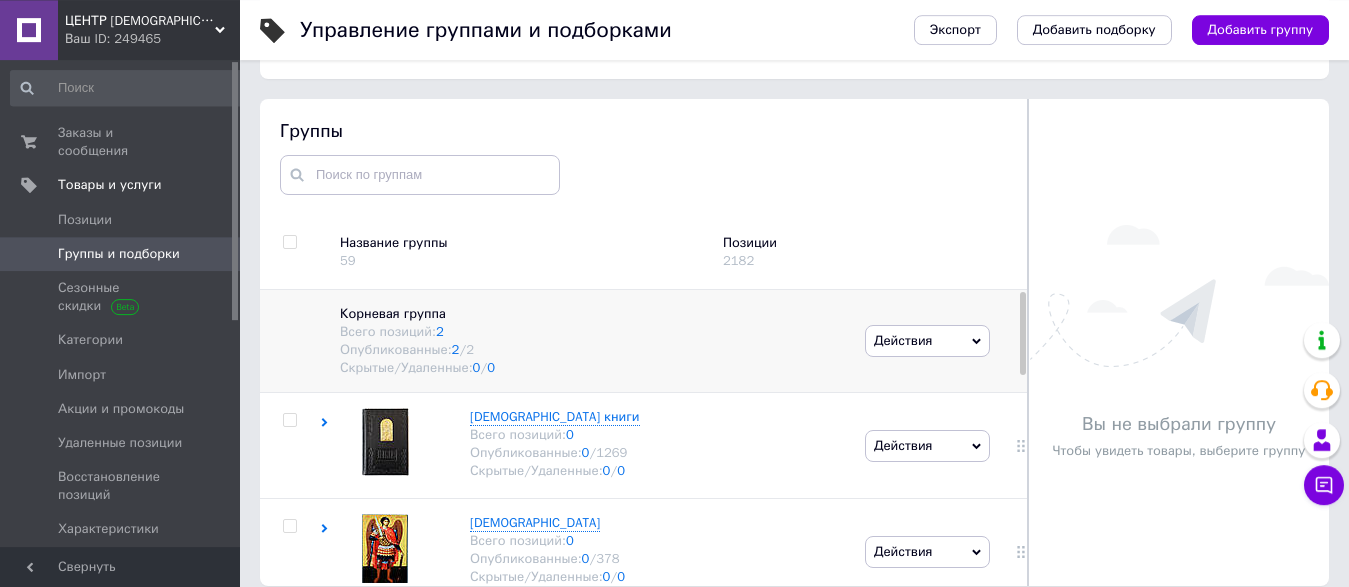 scroll, scrollTop: 113, scrollLeft: 0, axis: vertical 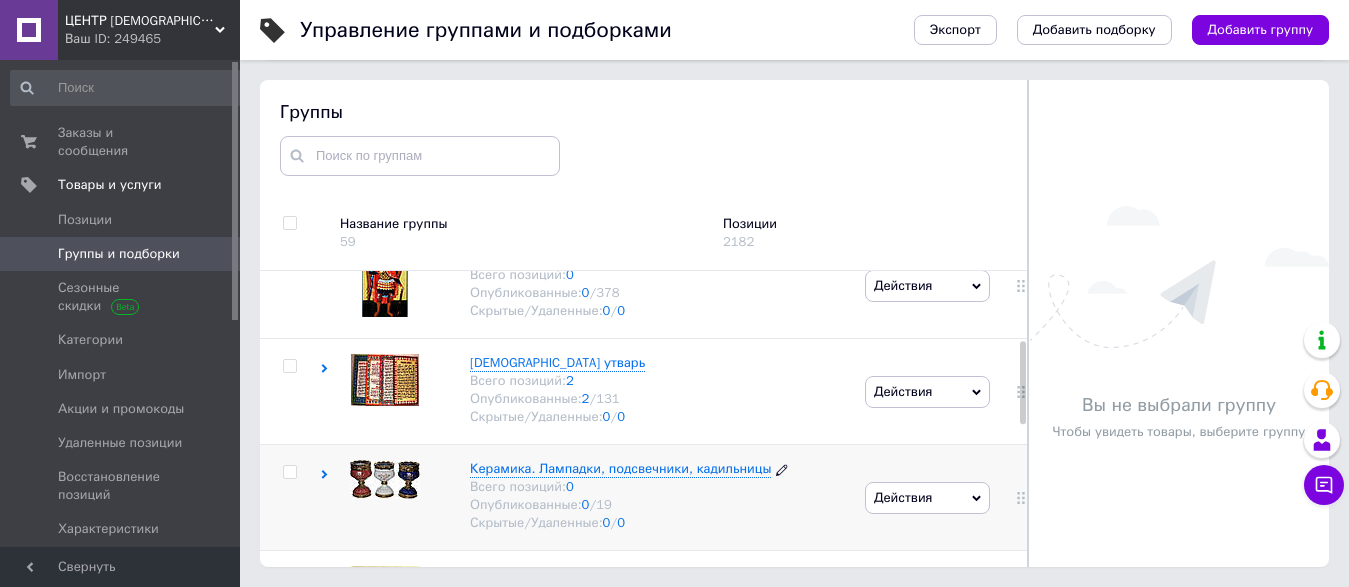 click on "Керамика. Лампадки, подсвечники, кадильницы" at bounding box center (620, 468) 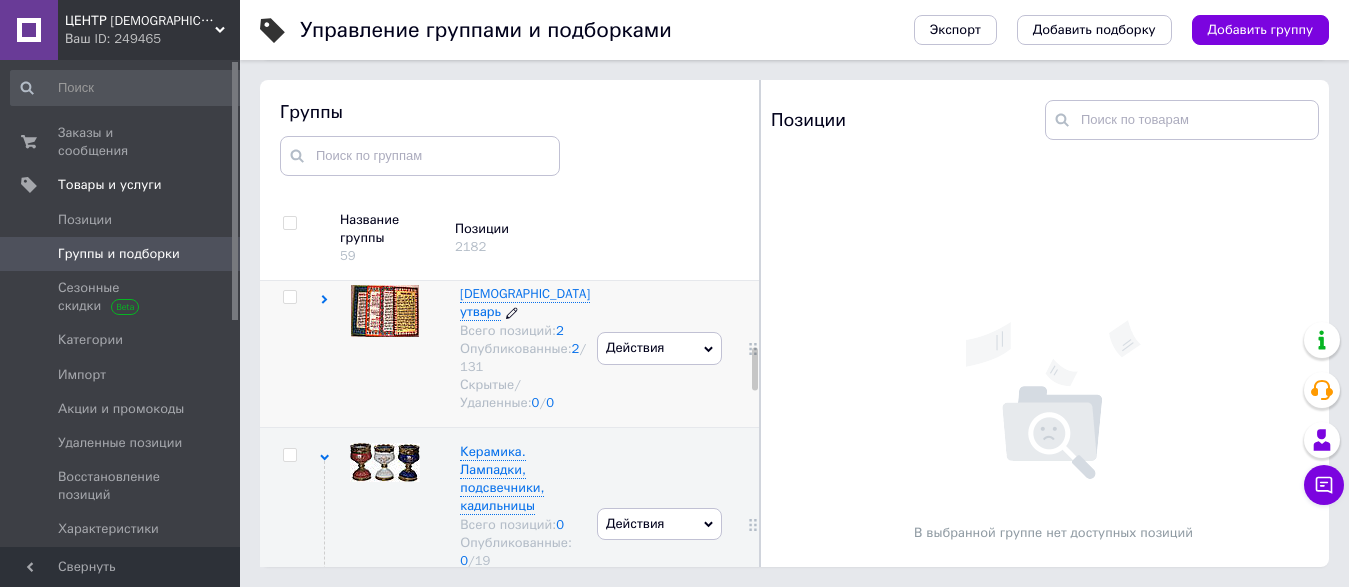 scroll, scrollTop: 498, scrollLeft: 0, axis: vertical 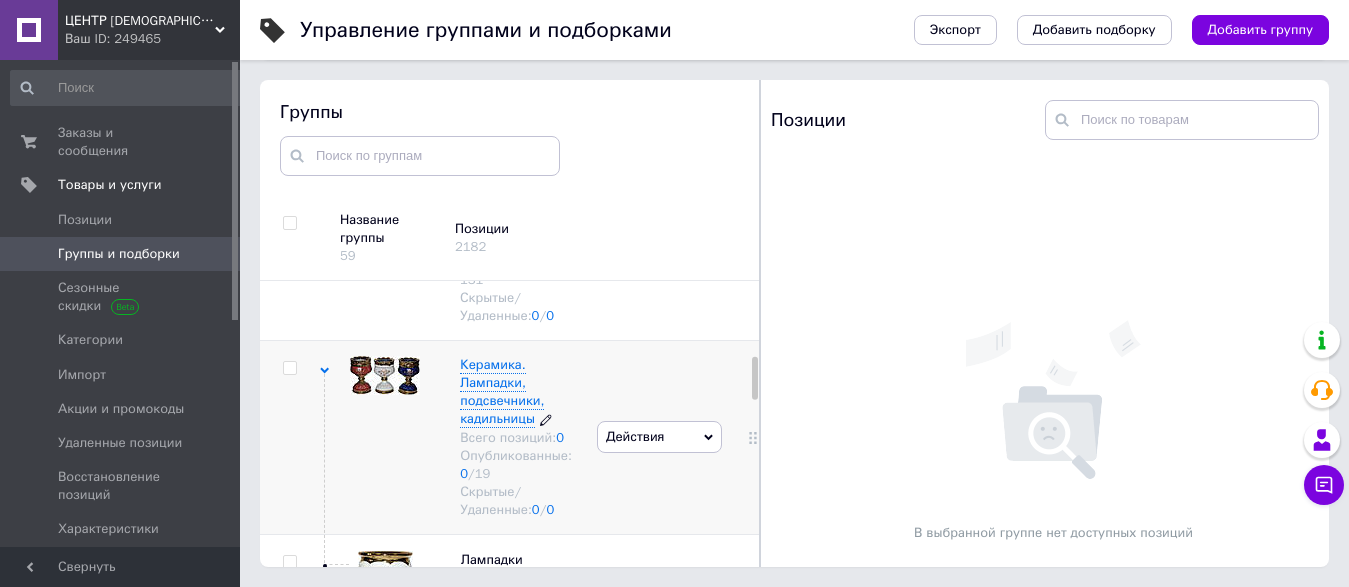 click on "Керамика. Лампадки, подсвечники, кадильницы" at bounding box center (502, 392) 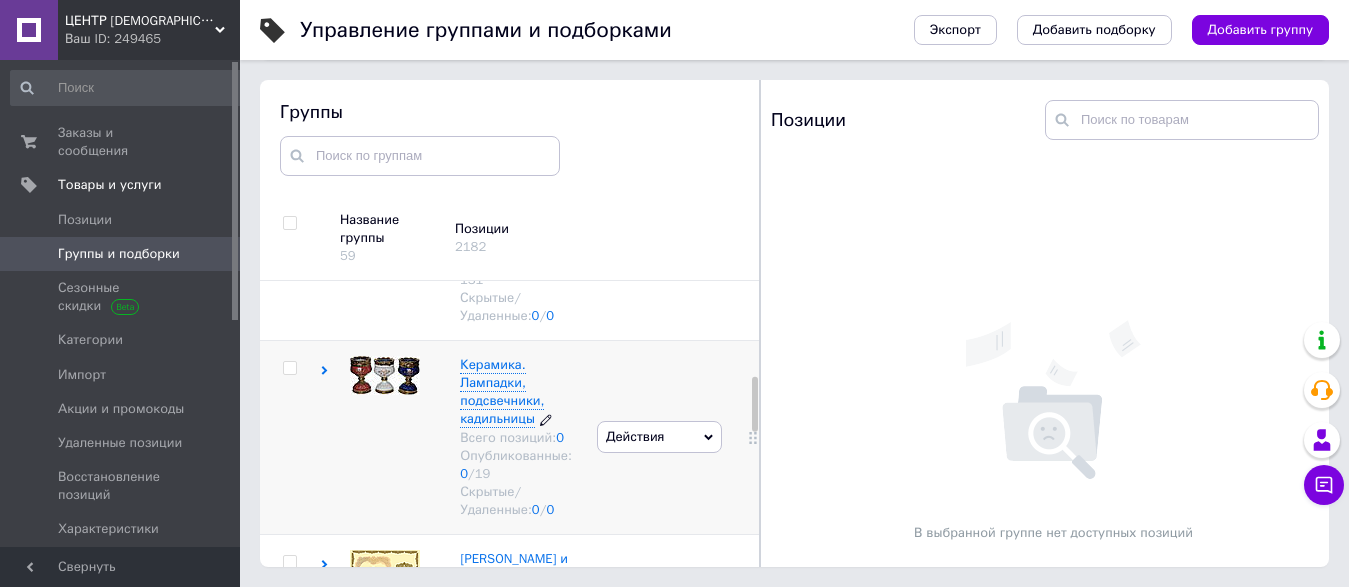 click on "Керамика. Лампадки, подсвечники, кадильницы" at bounding box center [502, 392] 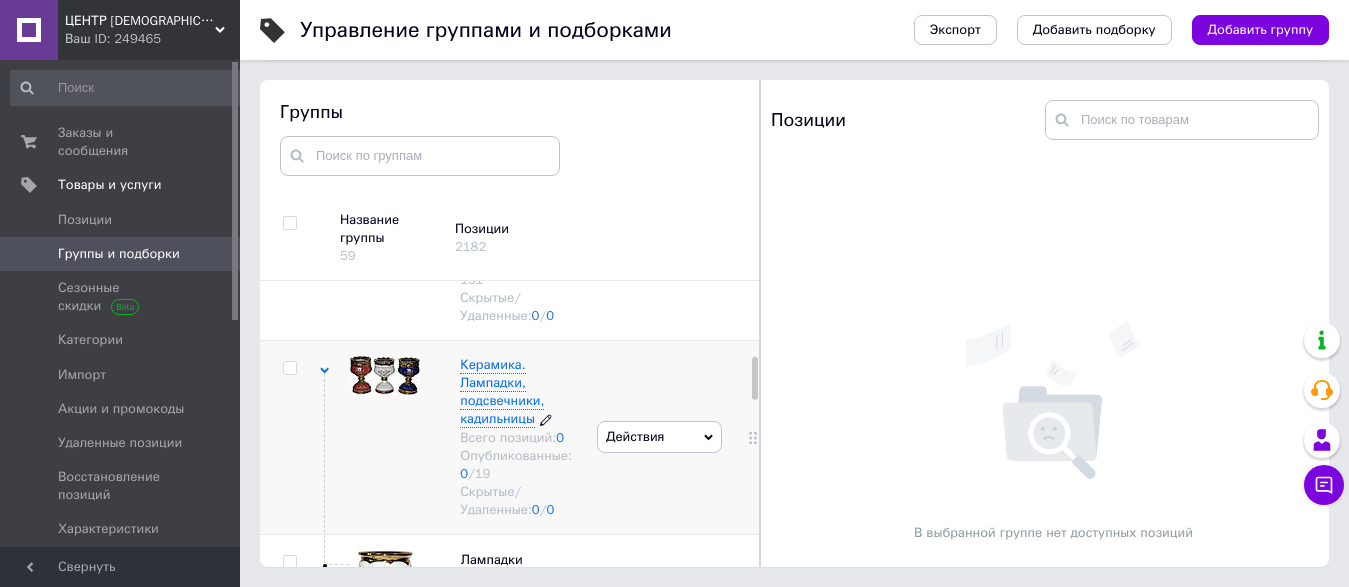 click on "Керамика. Лампадки, подсвечники, кадильницы" at bounding box center (502, 392) 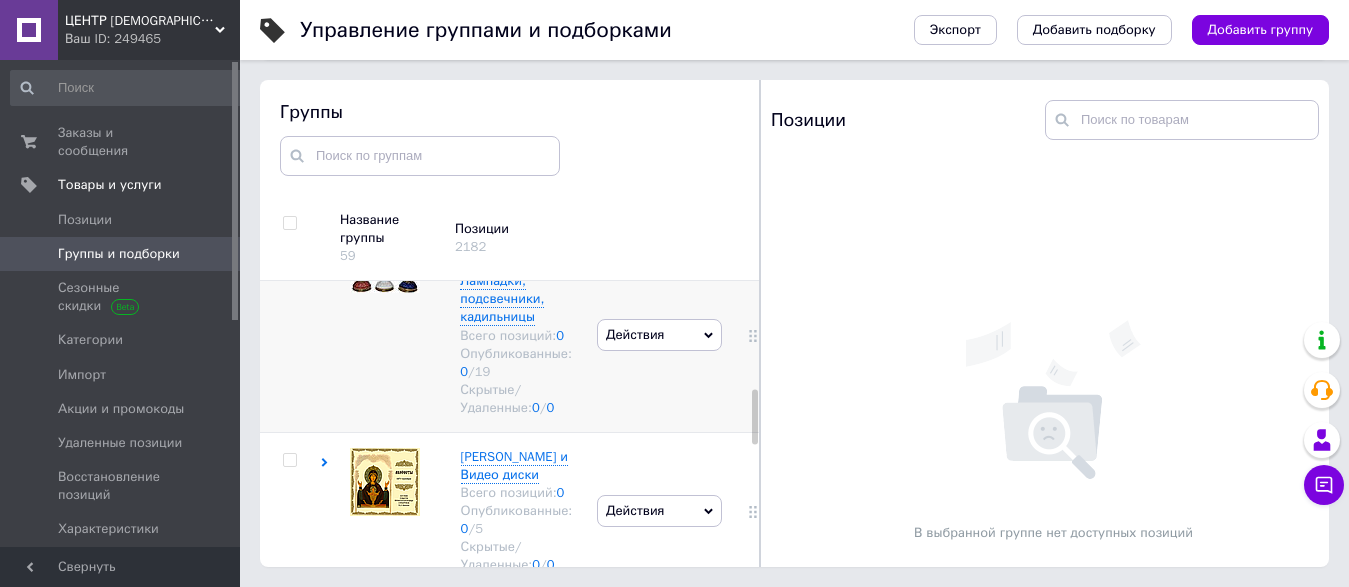 scroll, scrollTop: 498, scrollLeft: 0, axis: vertical 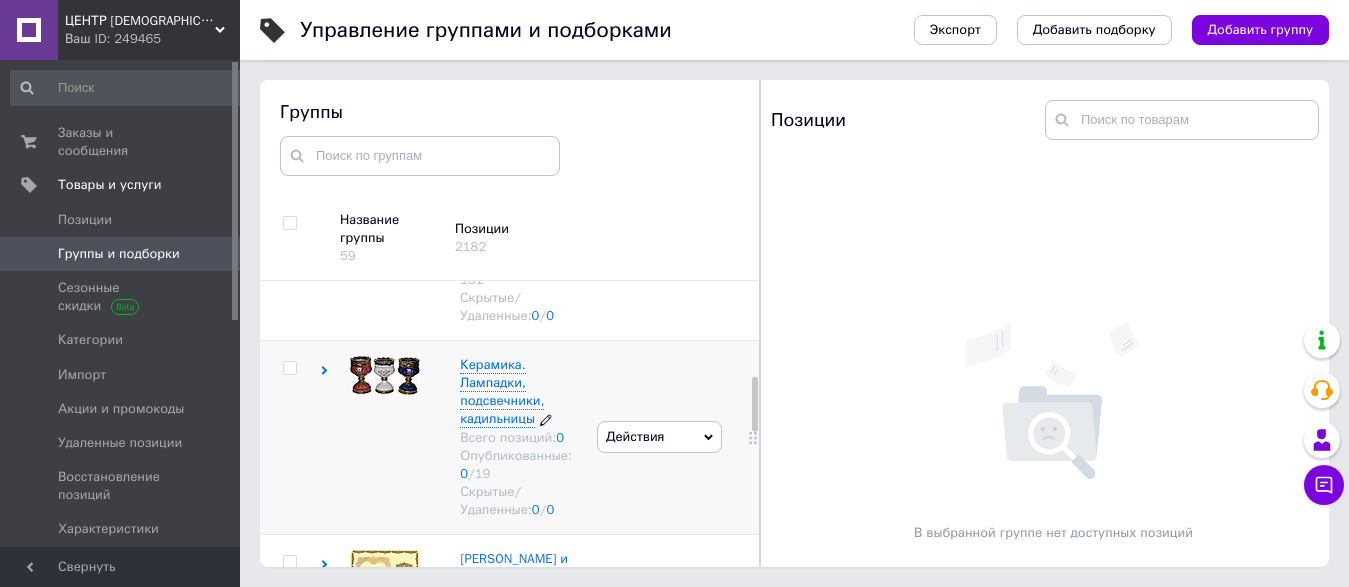 click on "Керамика. Лампадки, подсвечники, кадильницы" at bounding box center (502, 392) 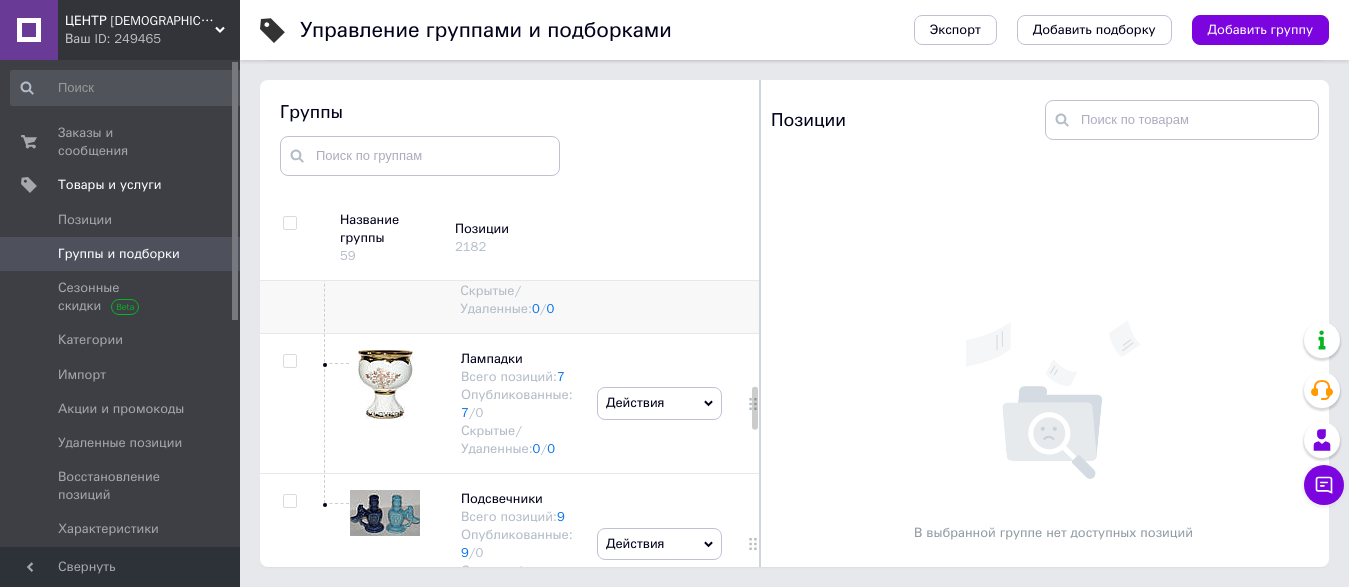 scroll, scrollTop: 702, scrollLeft: 0, axis: vertical 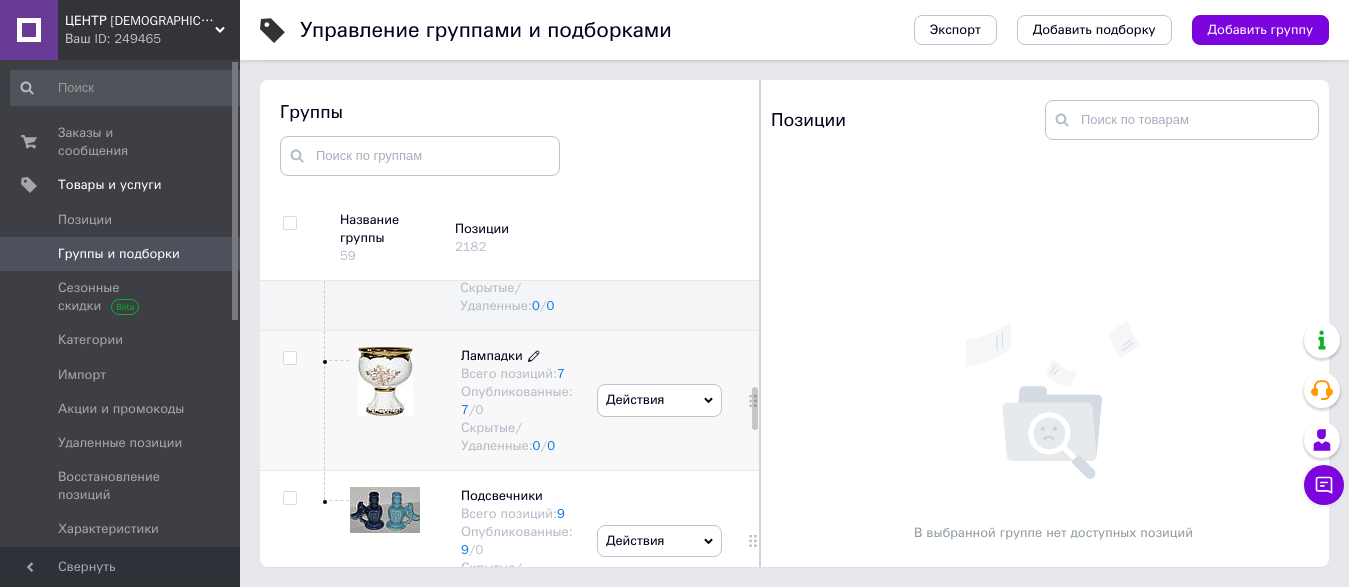 click 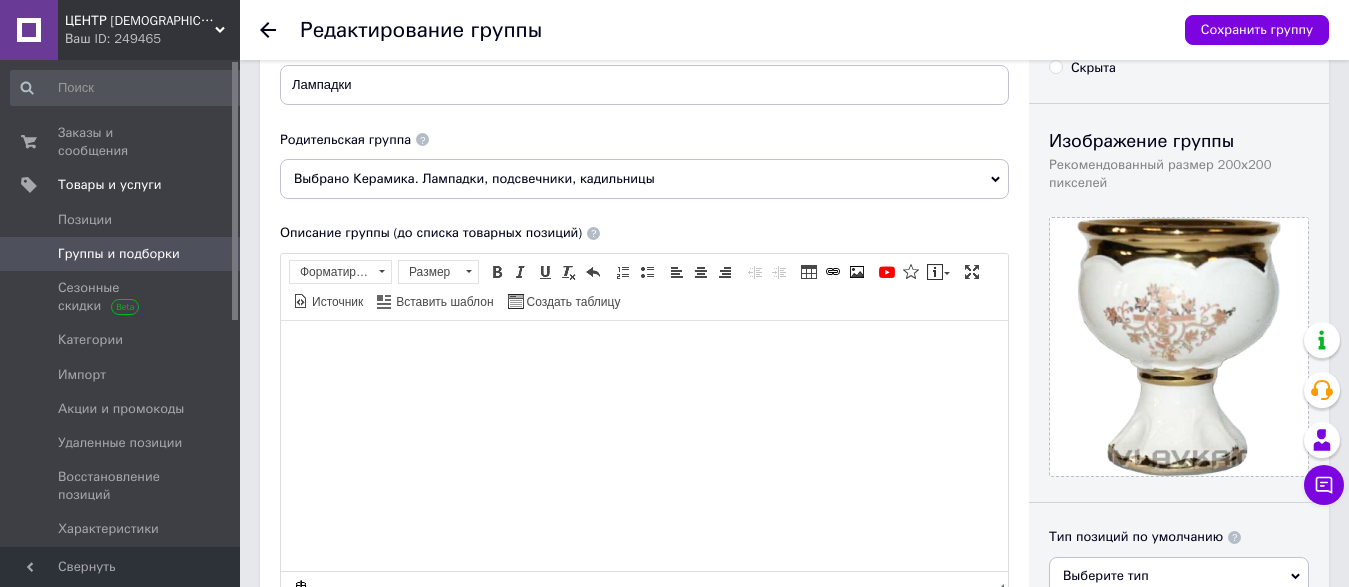 scroll, scrollTop: 22, scrollLeft: 0, axis: vertical 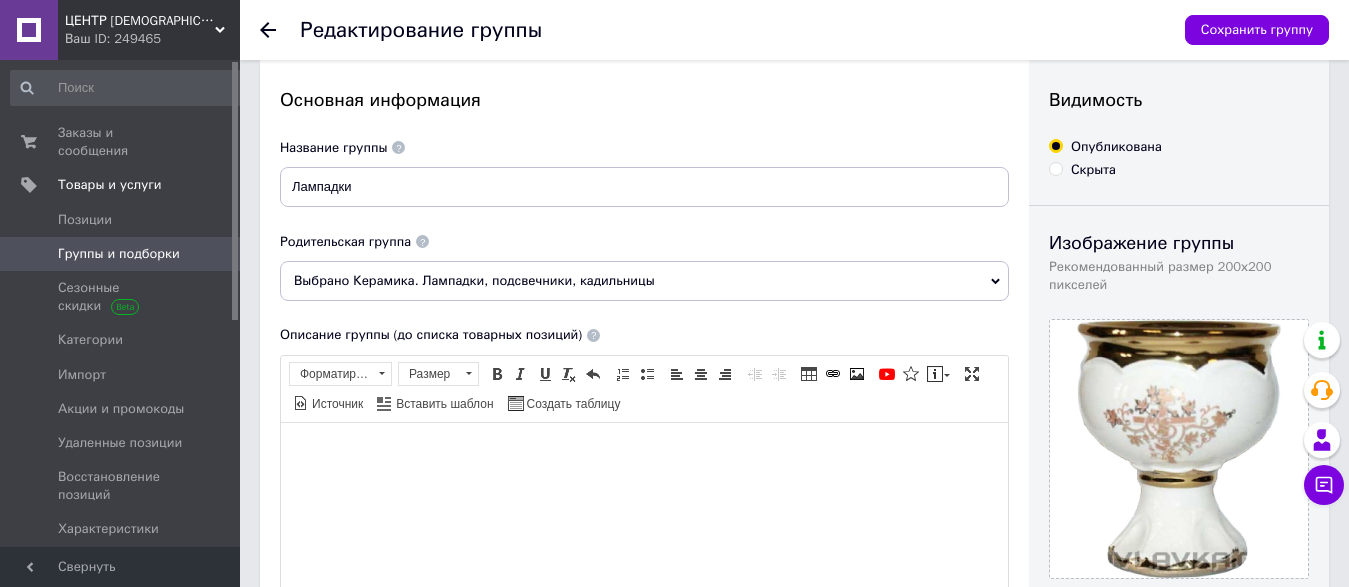 click 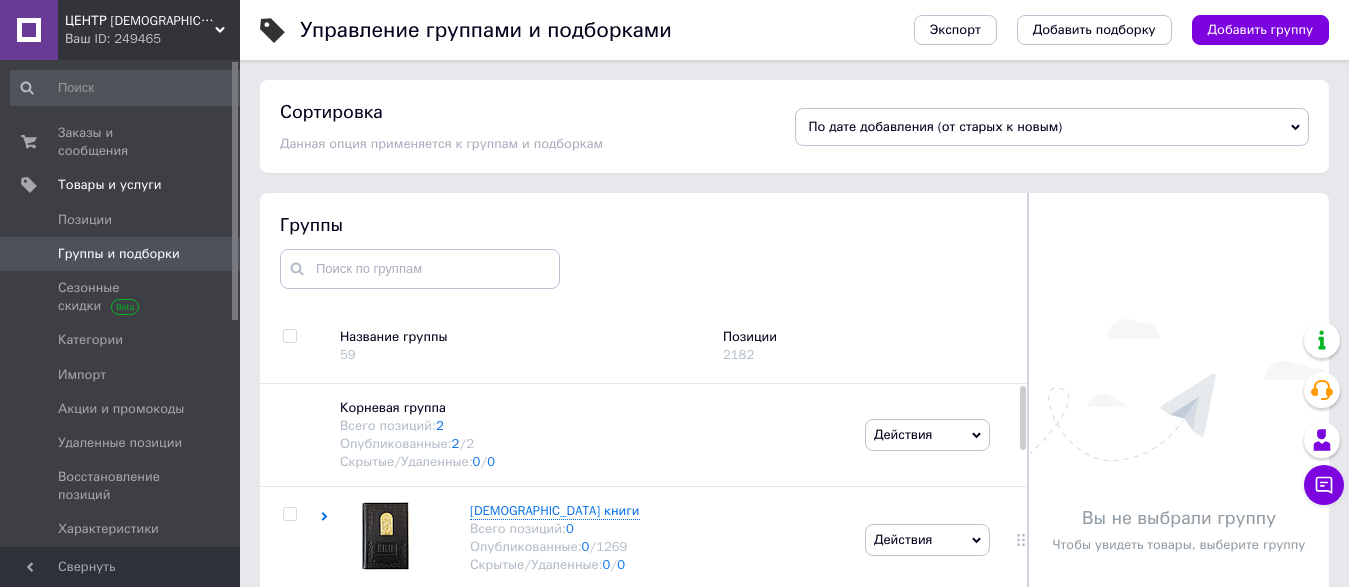scroll, scrollTop: 102, scrollLeft: 0, axis: vertical 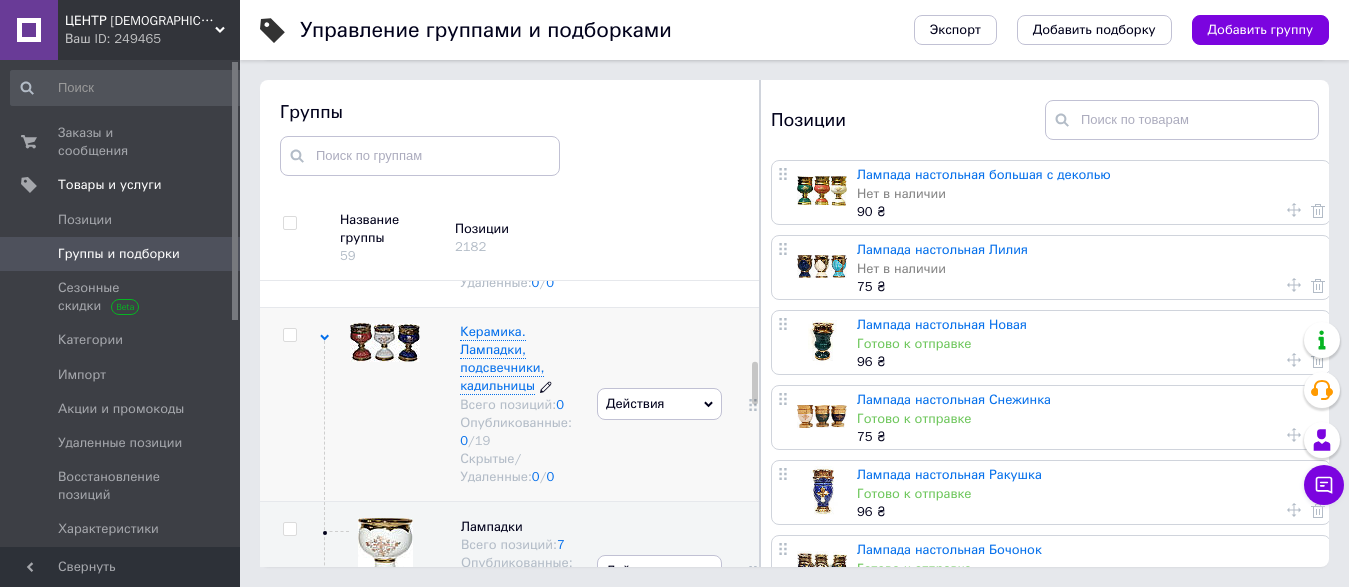 click on "Керамика. Лампадки, подсвечники, кадильницы" at bounding box center (502, 359) 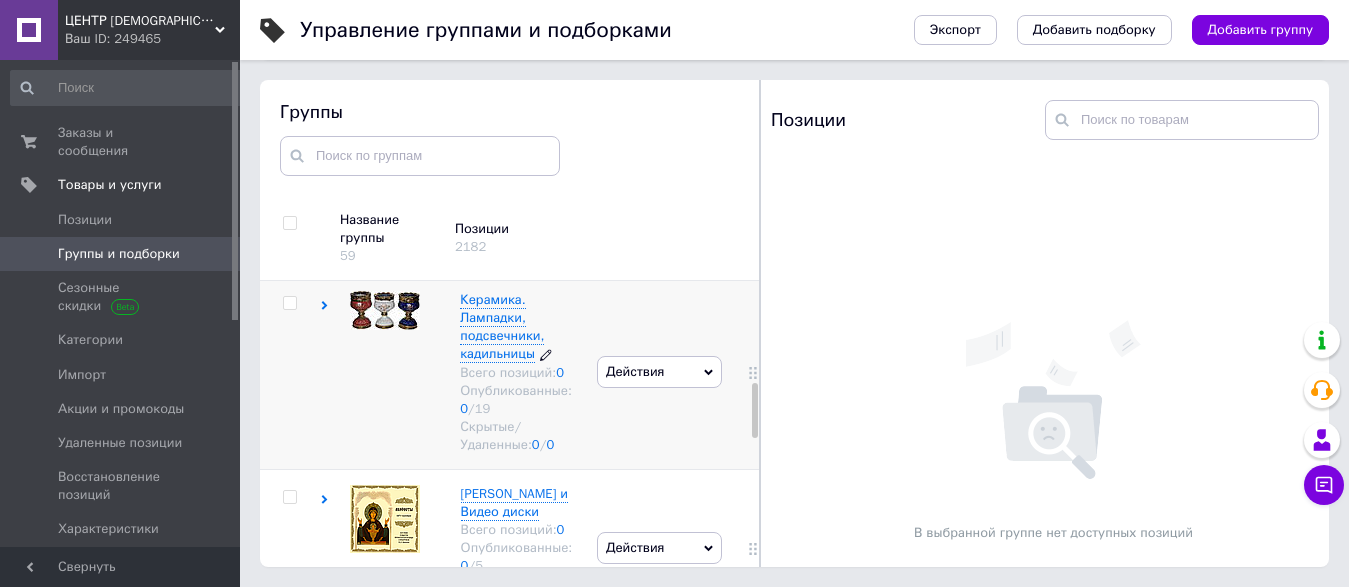 scroll, scrollTop: 531, scrollLeft: 0, axis: vertical 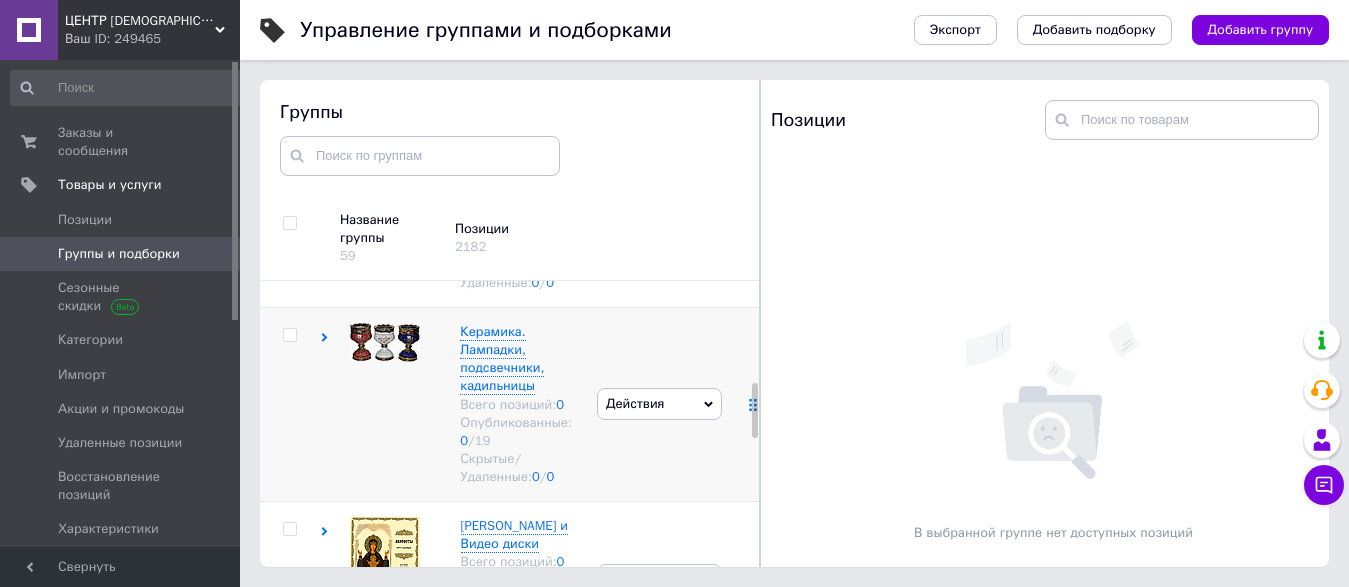 click 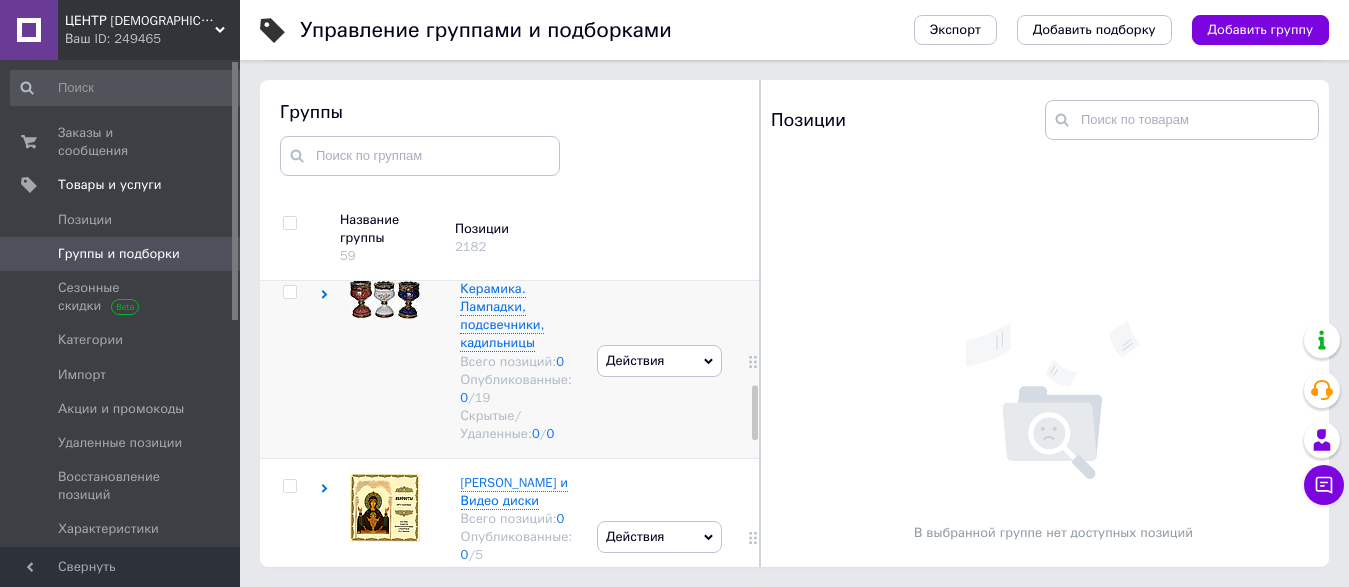 scroll, scrollTop: 531, scrollLeft: 0, axis: vertical 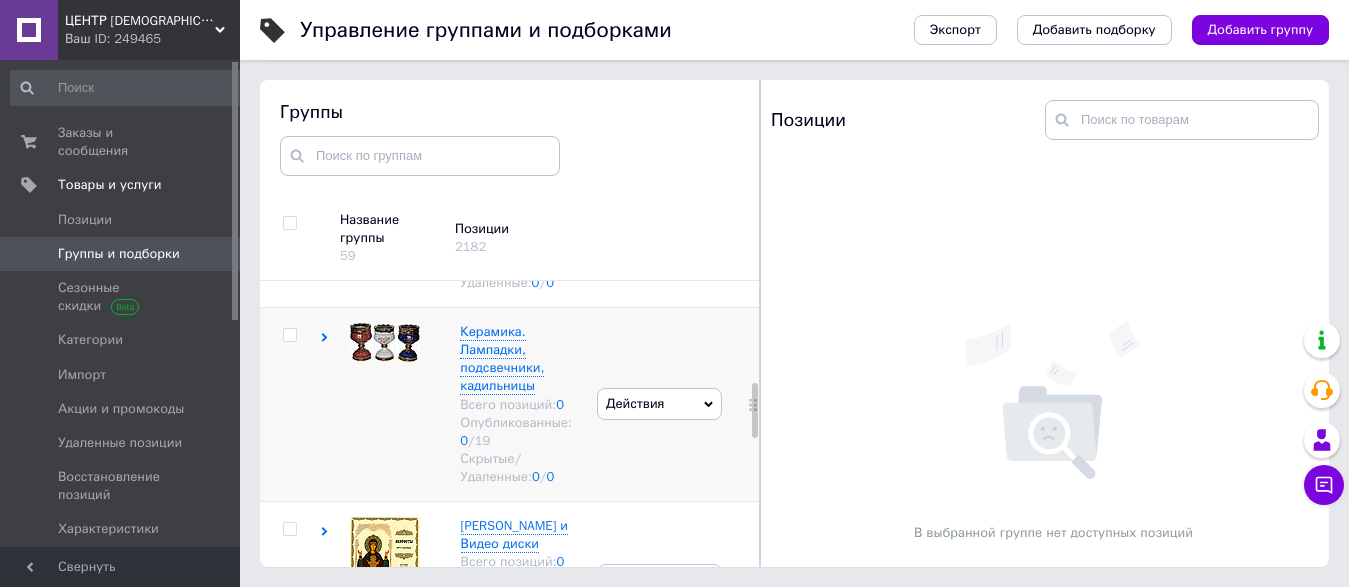 click 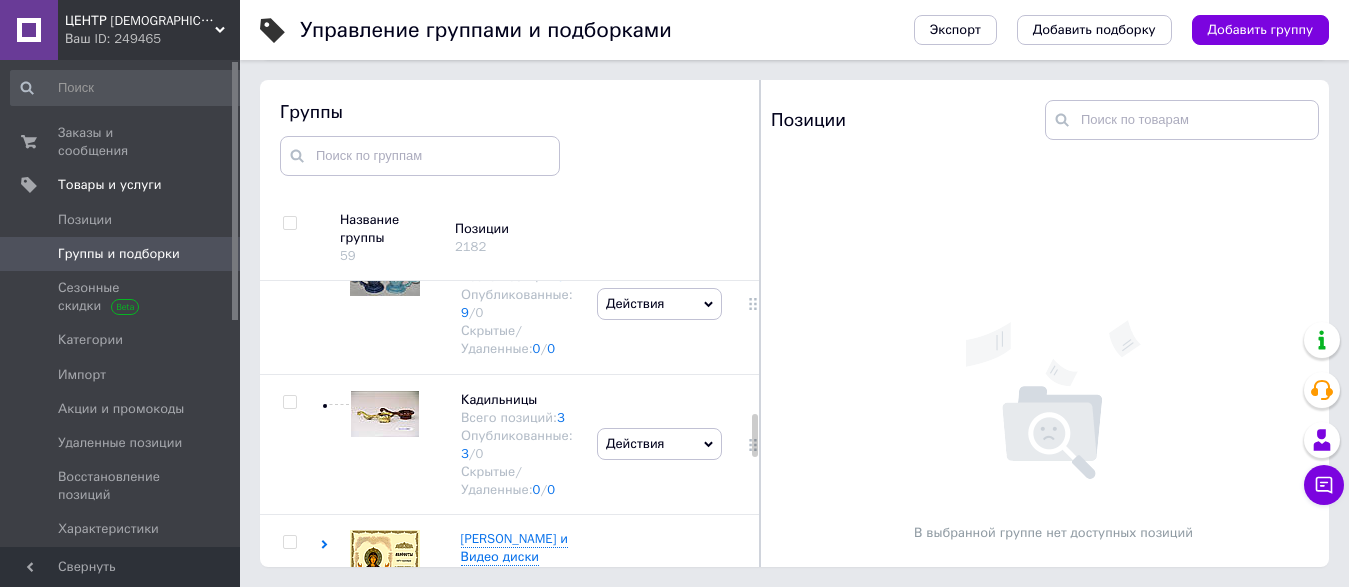 scroll, scrollTop: 633, scrollLeft: 0, axis: vertical 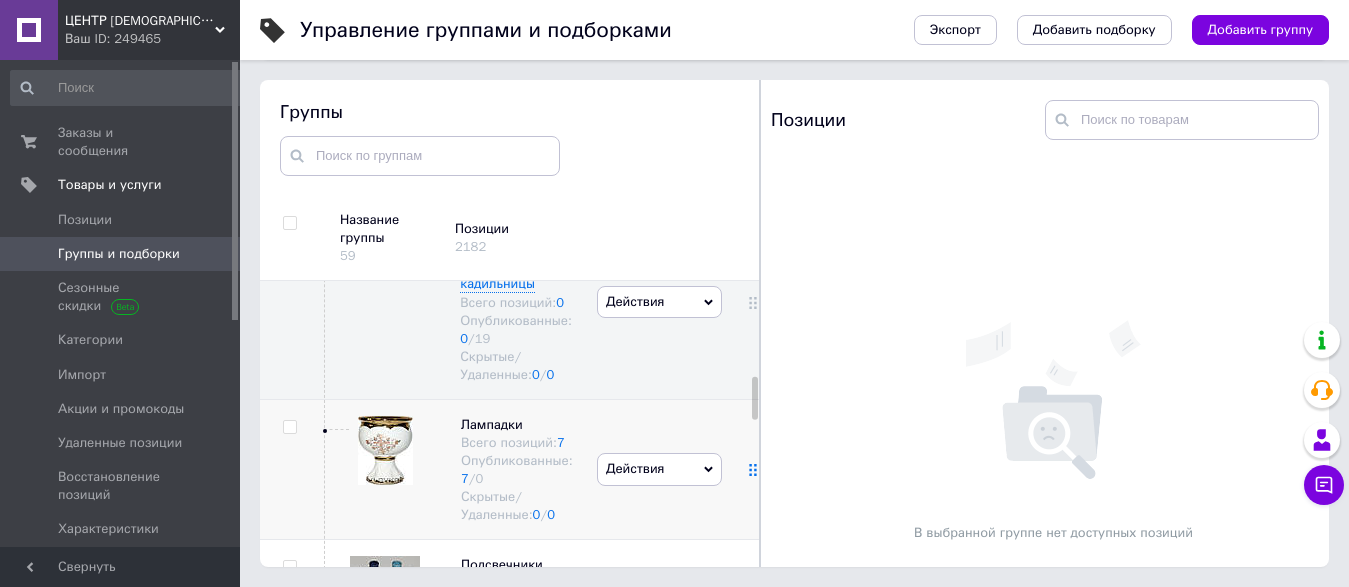 click 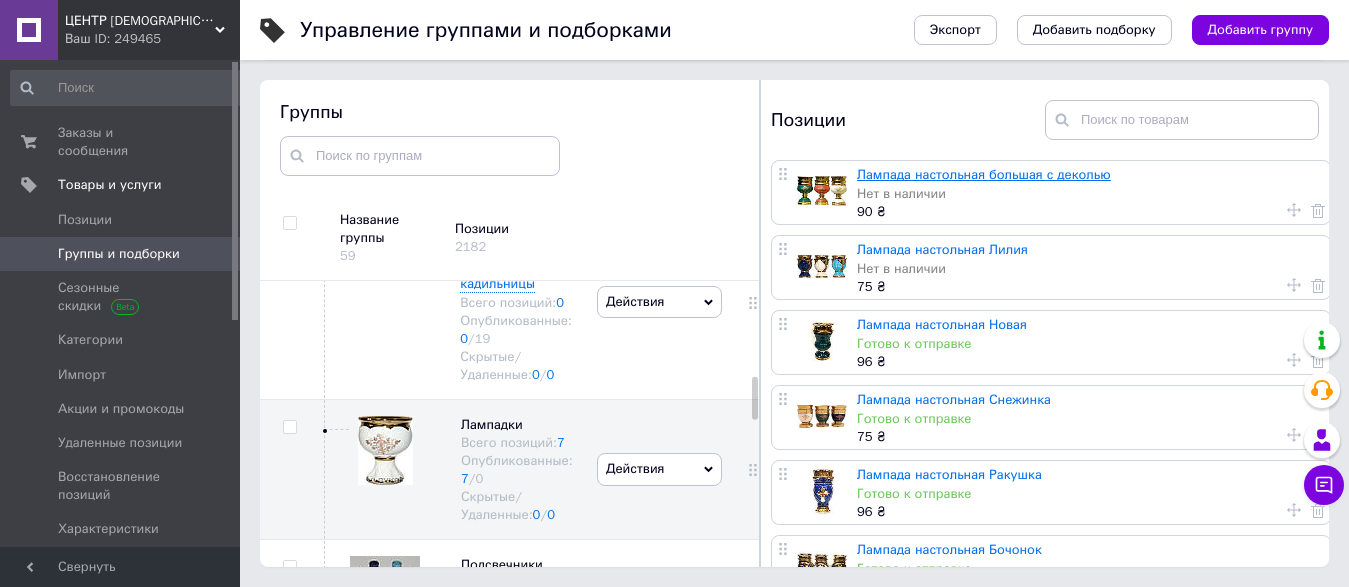 click on "Лампада настольная большая с деколью" at bounding box center [984, 174] 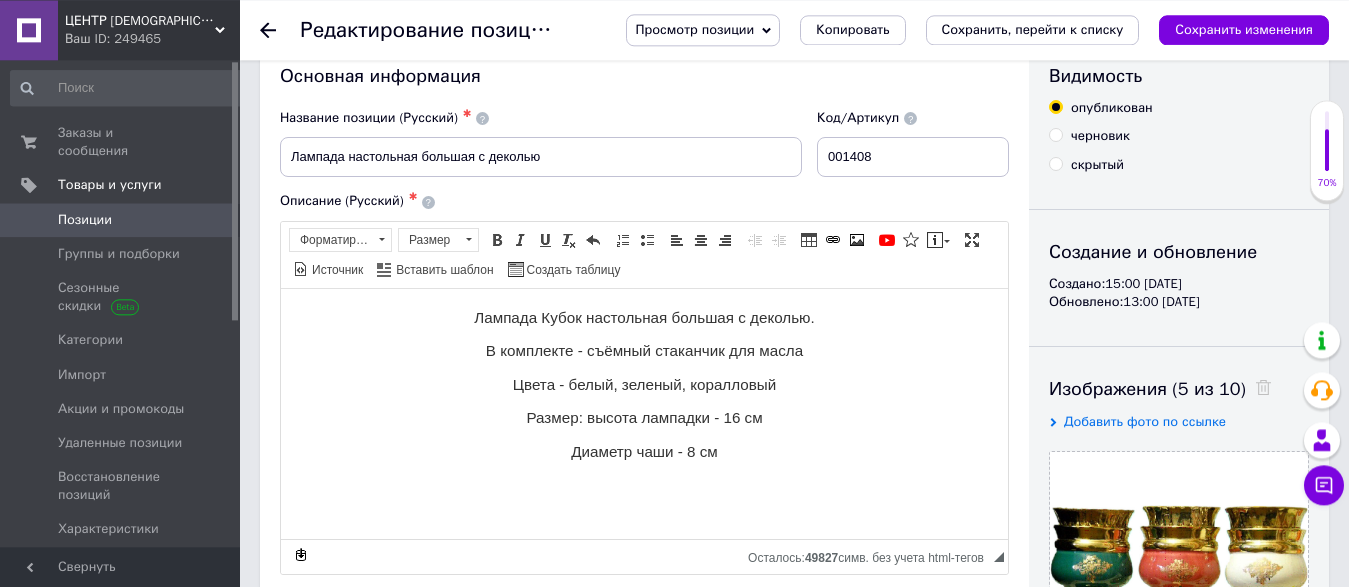 scroll, scrollTop: 0, scrollLeft: 0, axis: both 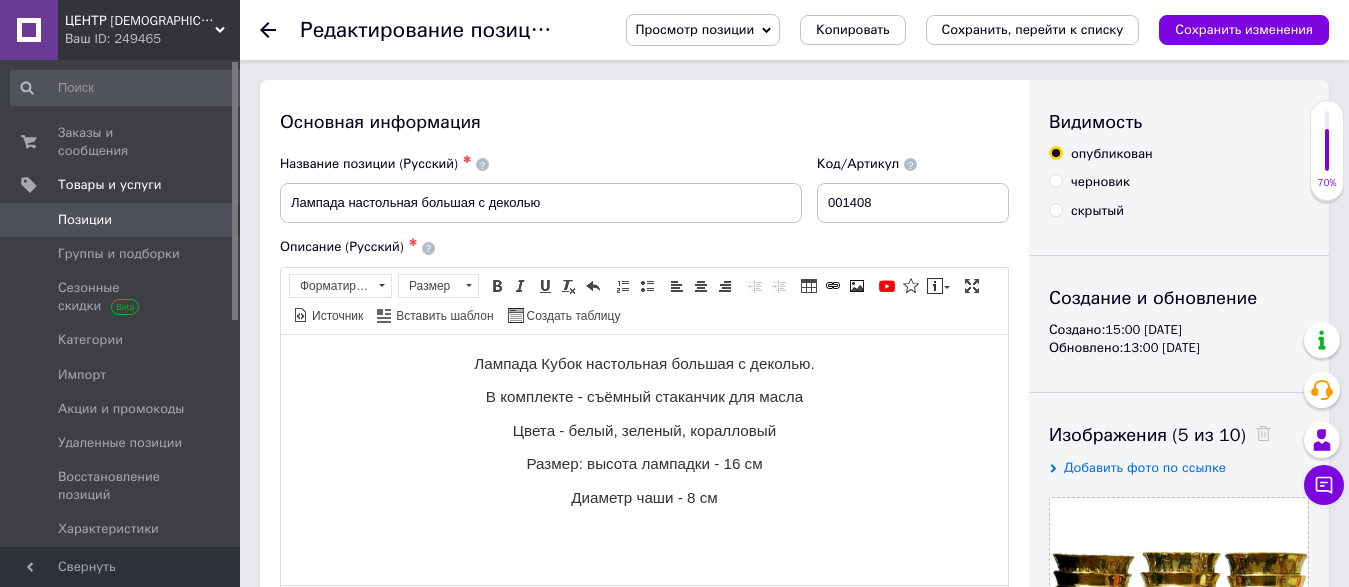 click 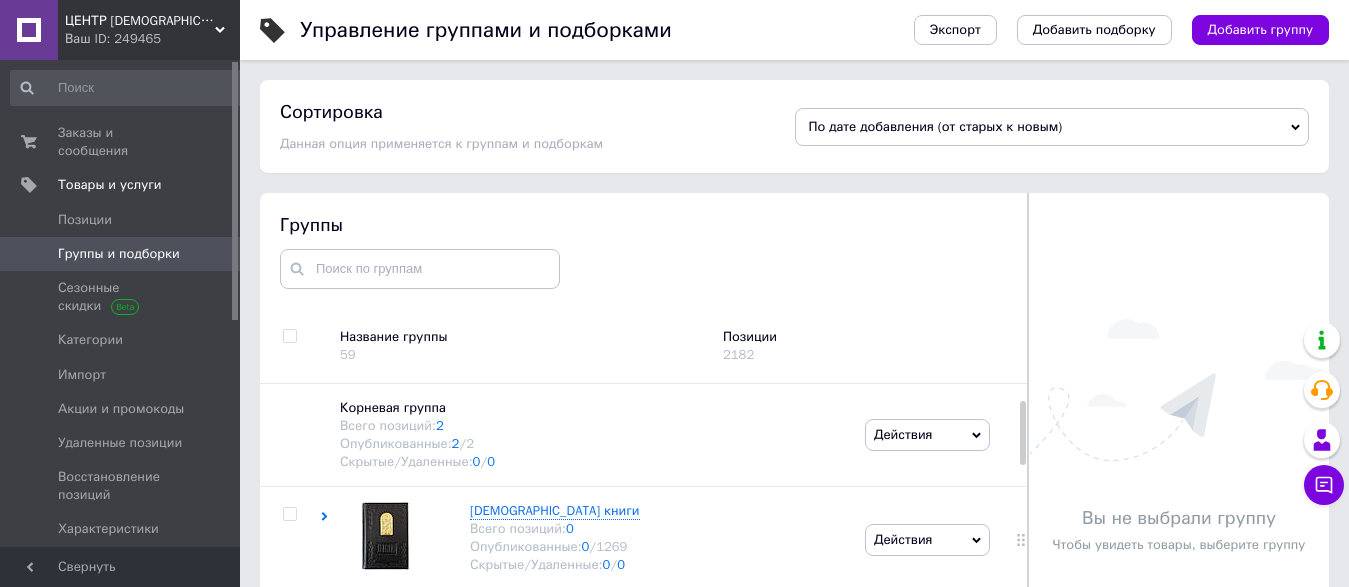 scroll, scrollTop: 99, scrollLeft: 0, axis: vertical 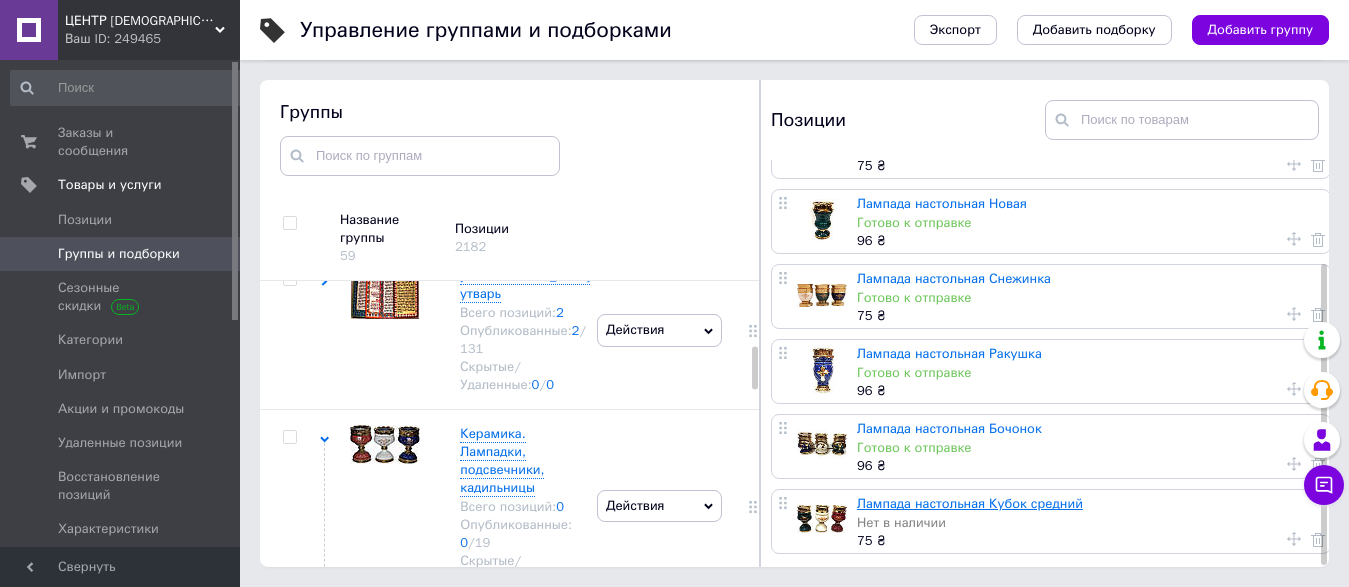 click on "Лампада настольная Кубок средний" at bounding box center [970, 503] 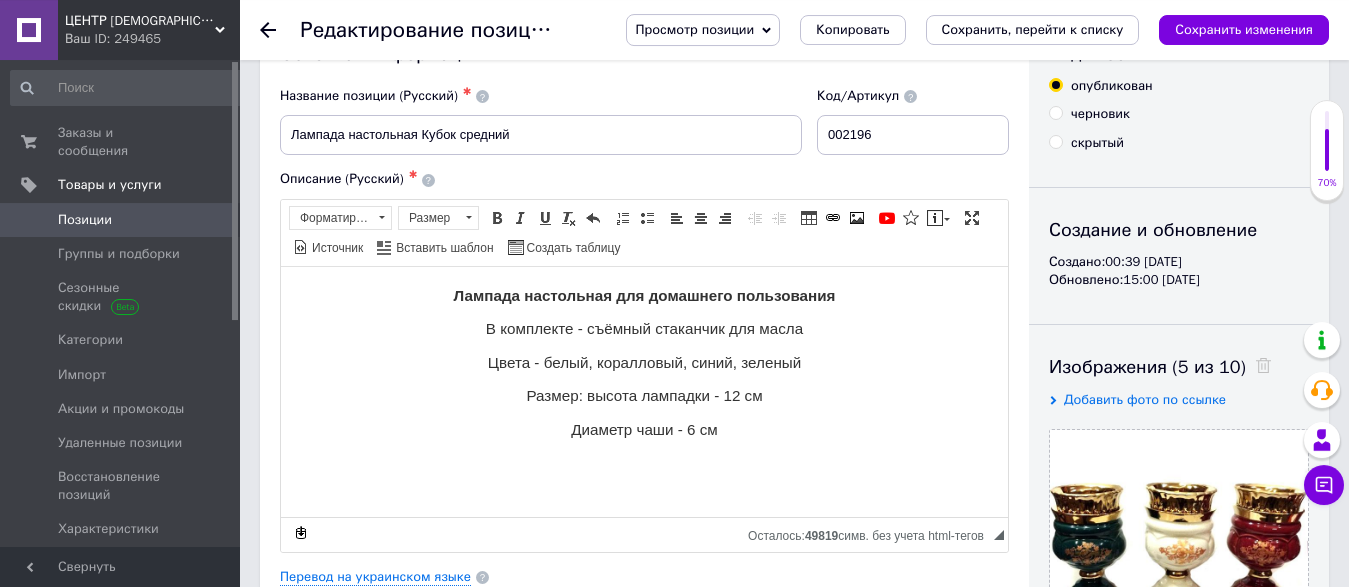 scroll, scrollTop: 102, scrollLeft: 0, axis: vertical 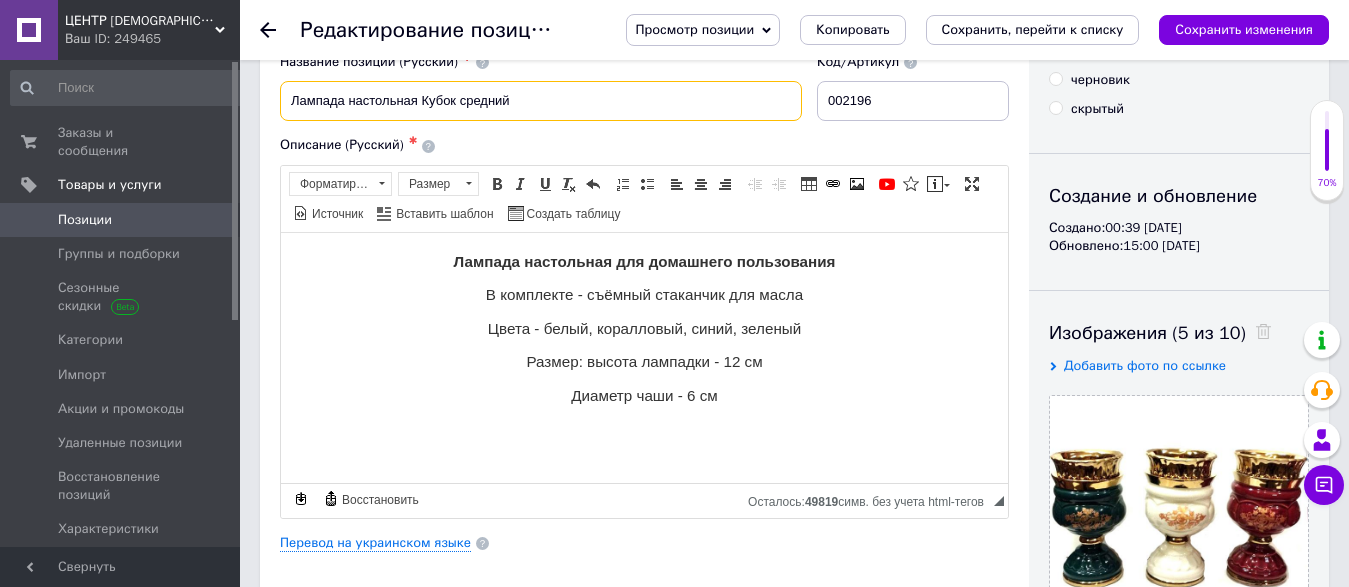 drag, startPoint x: 287, startPoint y: 103, endPoint x: 619, endPoint y: 131, distance: 333.17862 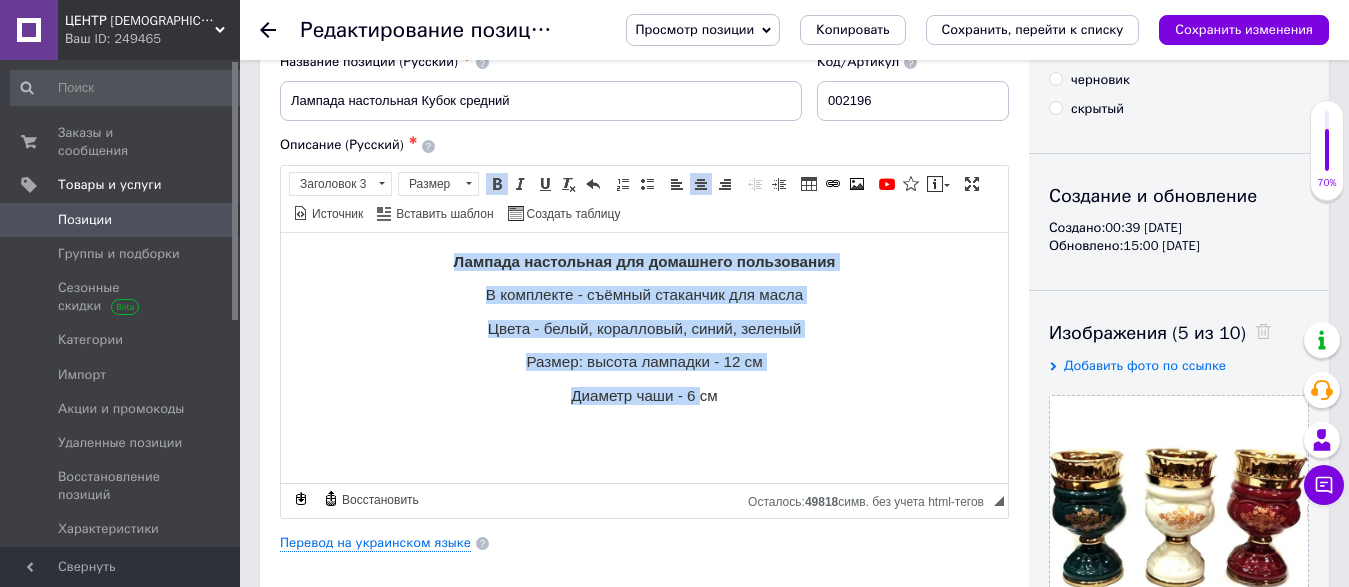 drag, startPoint x: 444, startPoint y: 253, endPoint x: 699, endPoint y: 395, distance: 291.87155 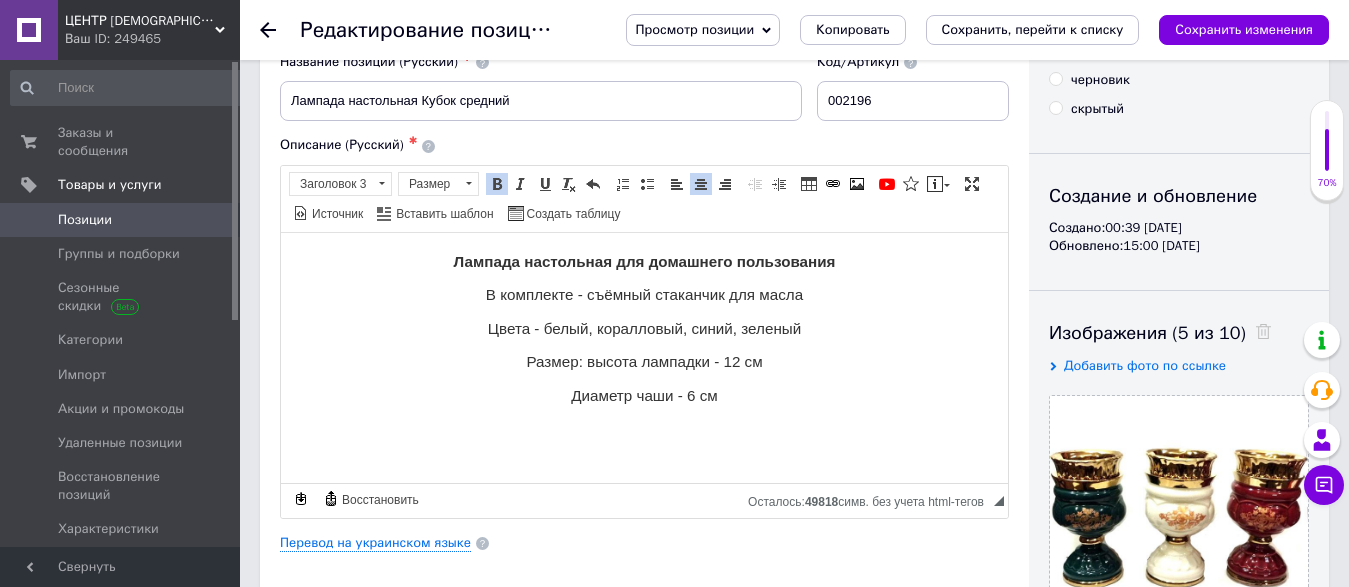 click on "Лампада настольная для домашнего пользования В комплекте - съёмный стаканчик для масла Цвета - белый, коралловый, синий, зеленый Размер: высота лампадки - 12 см  Диаметр чаши - 6 см" at bounding box center [644, 357] 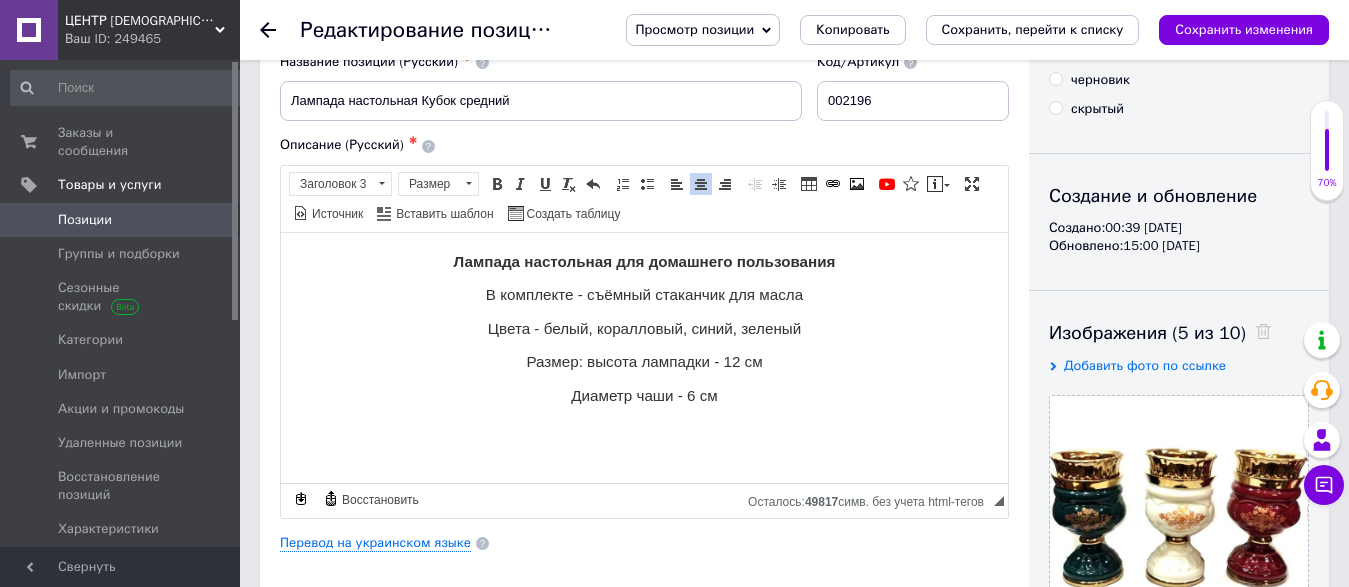 drag, startPoint x: 458, startPoint y: 259, endPoint x: 846, endPoint y: 408, distance: 415.62604 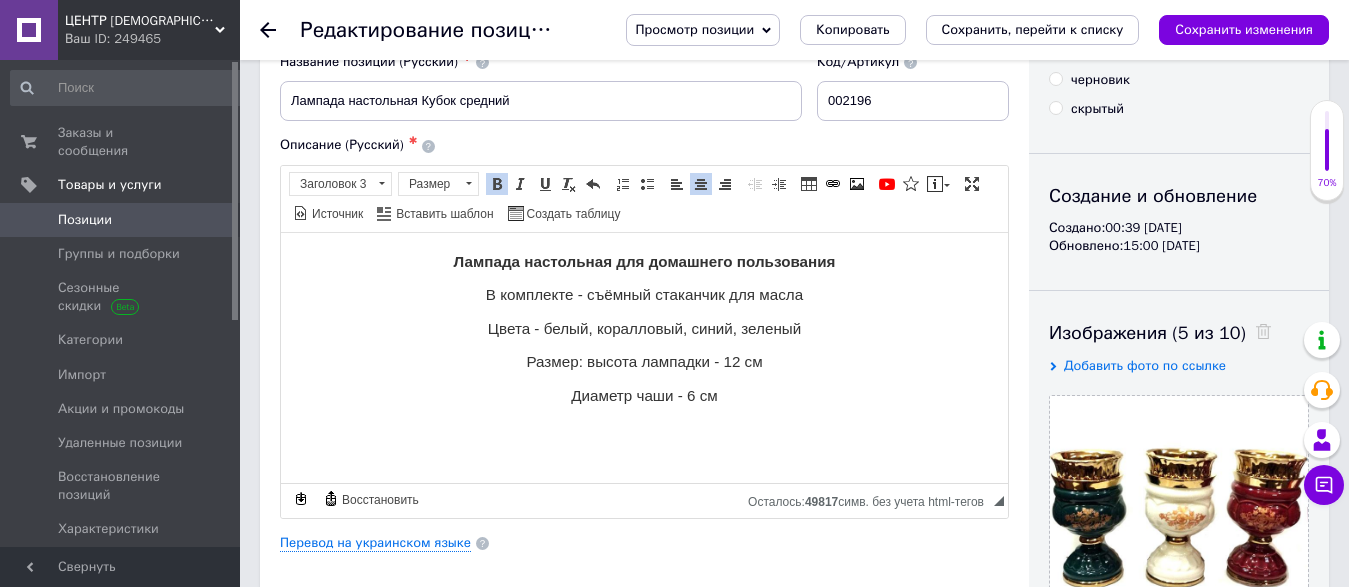 copy on "Лампада настольная для домашнего пользования В комплекте - съёмный стаканчик для масла Цвета - белый, коралловый, синий, зеленый Размер: высота лампадки - 12 см  Диаметр чаши - 6 см" 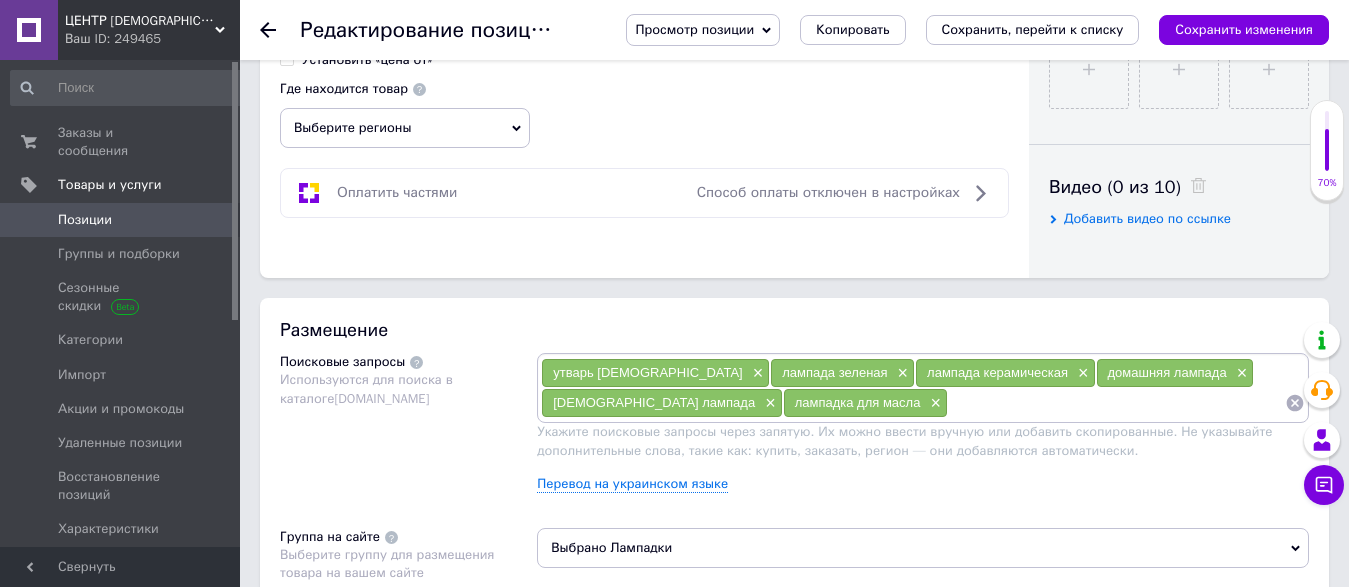 scroll, scrollTop: 1020, scrollLeft: 0, axis: vertical 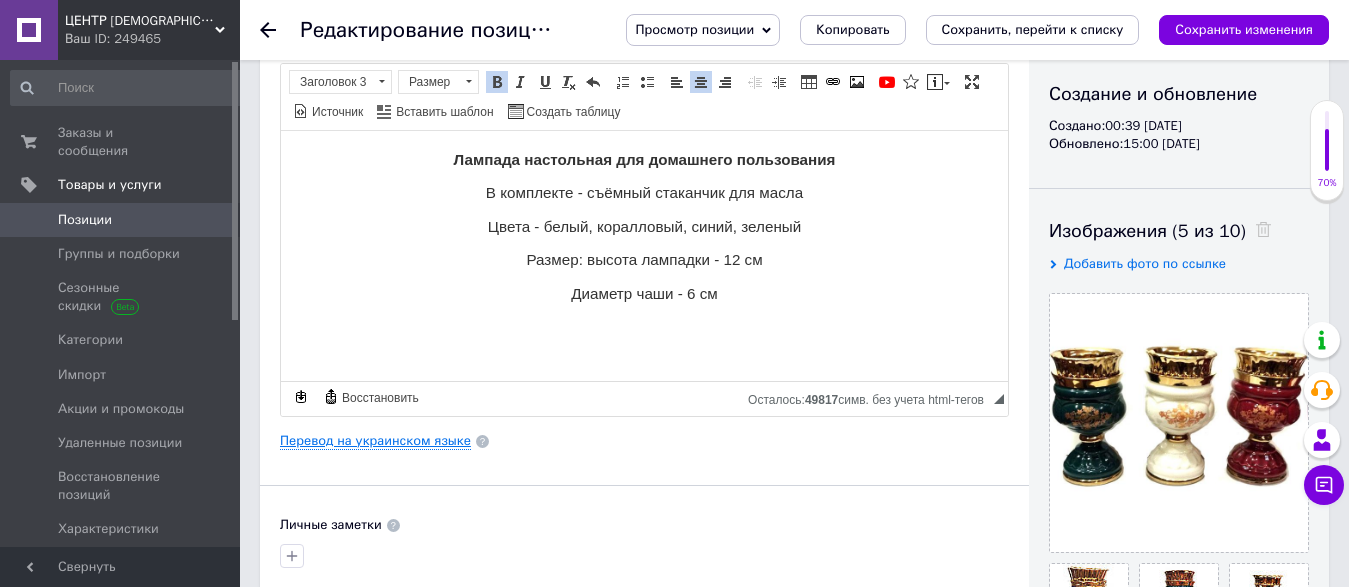 click on "Перевод на украинском языке" at bounding box center [375, 441] 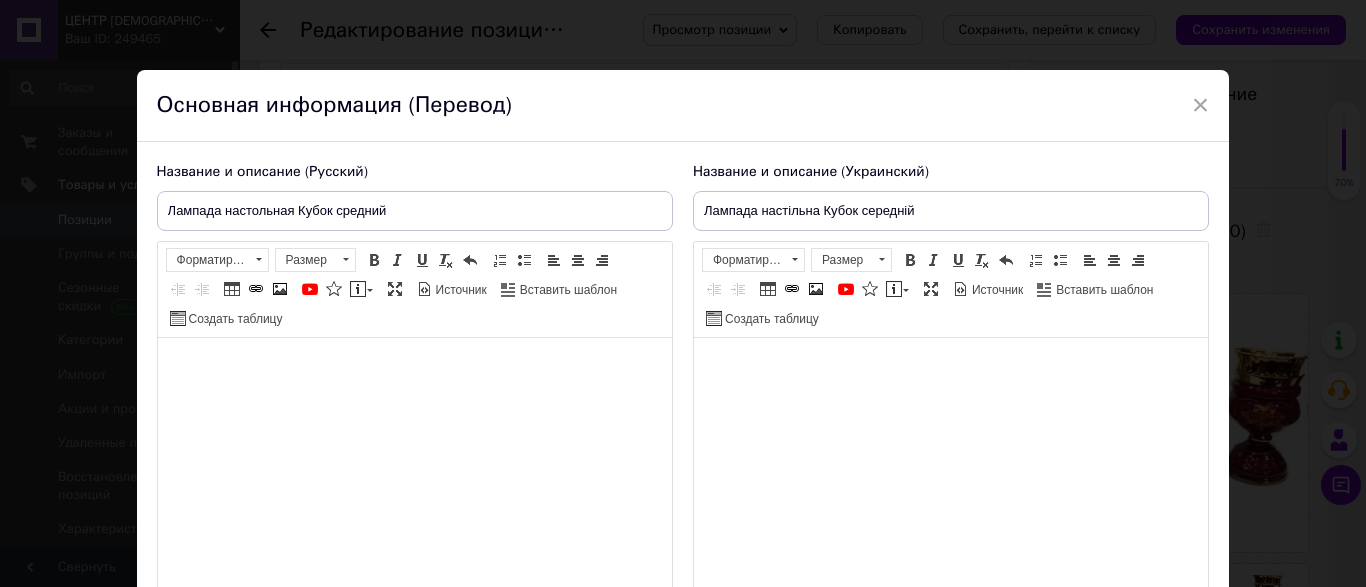 type on "Лампада настільна Кубок середній" 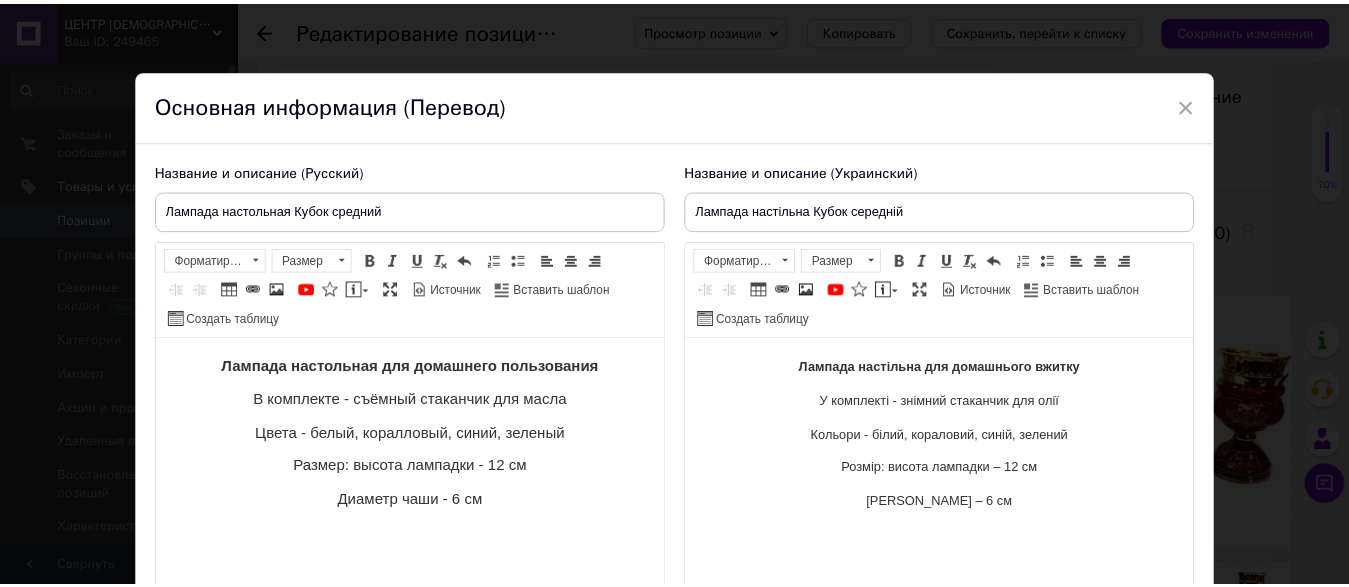 scroll, scrollTop: 0, scrollLeft: 0, axis: both 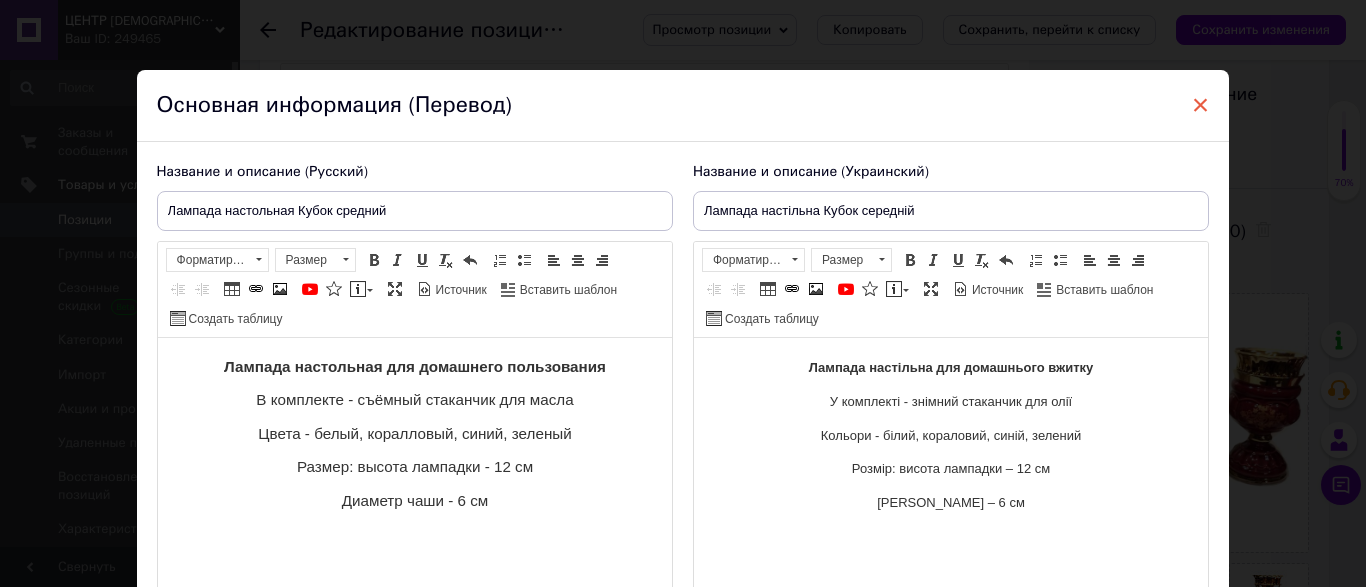 click on "×" at bounding box center [1201, 105] 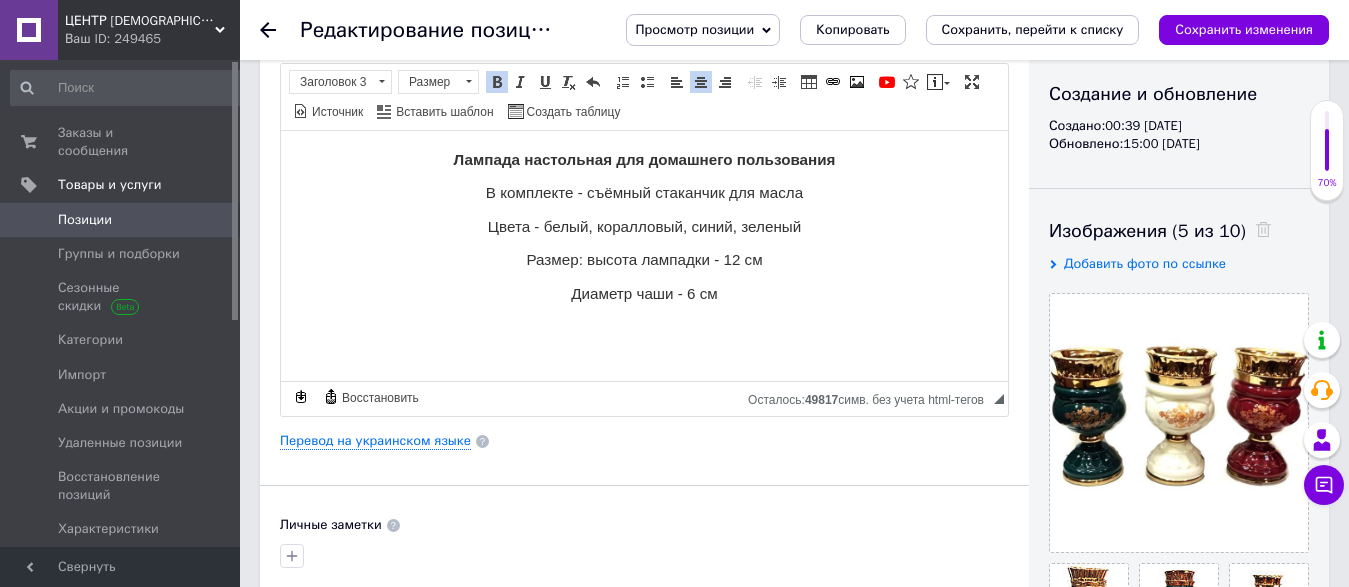 click at bounding box center [280, 30] 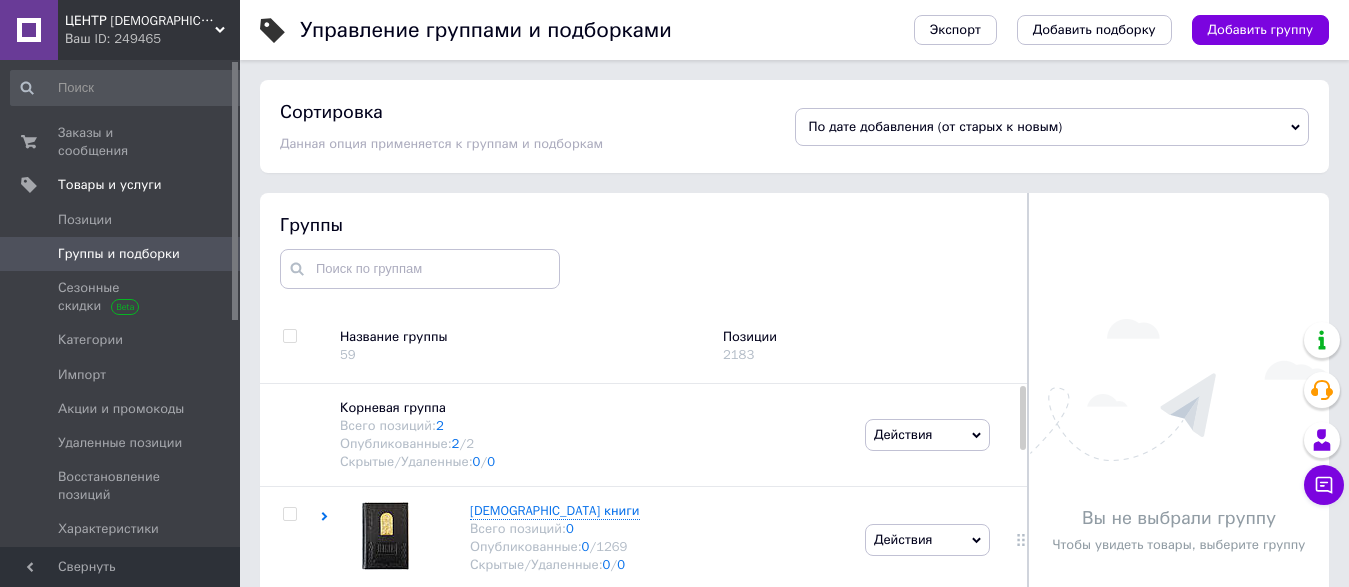 scroll, scrollTop: 58, scrollLeft: 0, axis: vertical 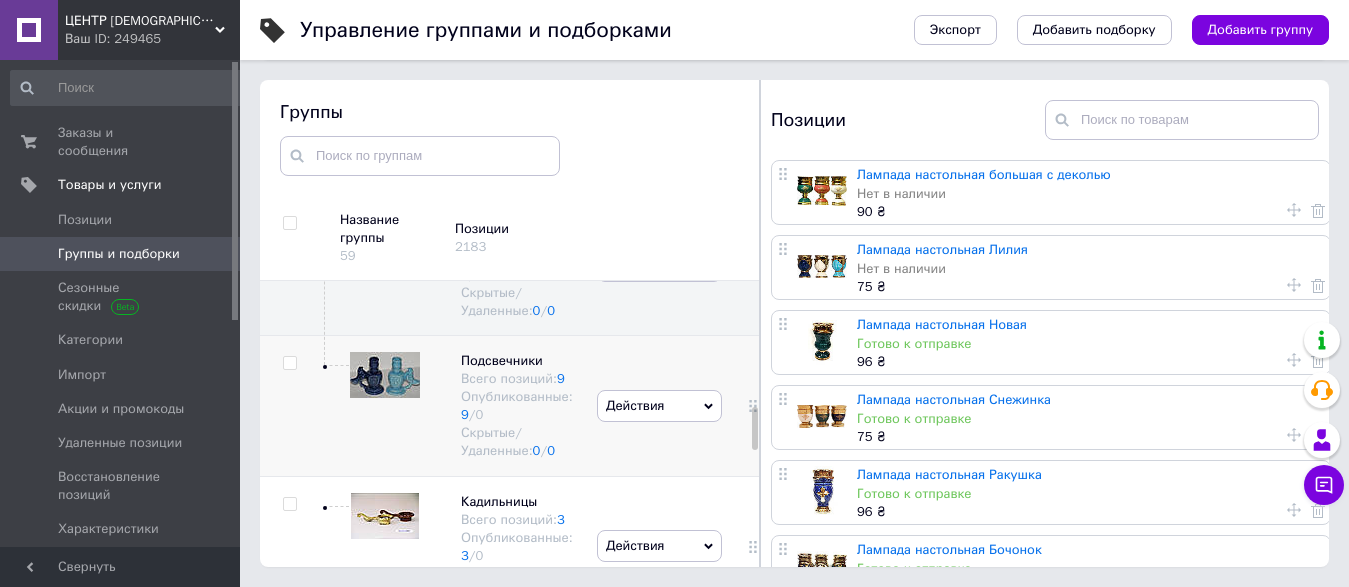 click at bounding box center [289, 363] 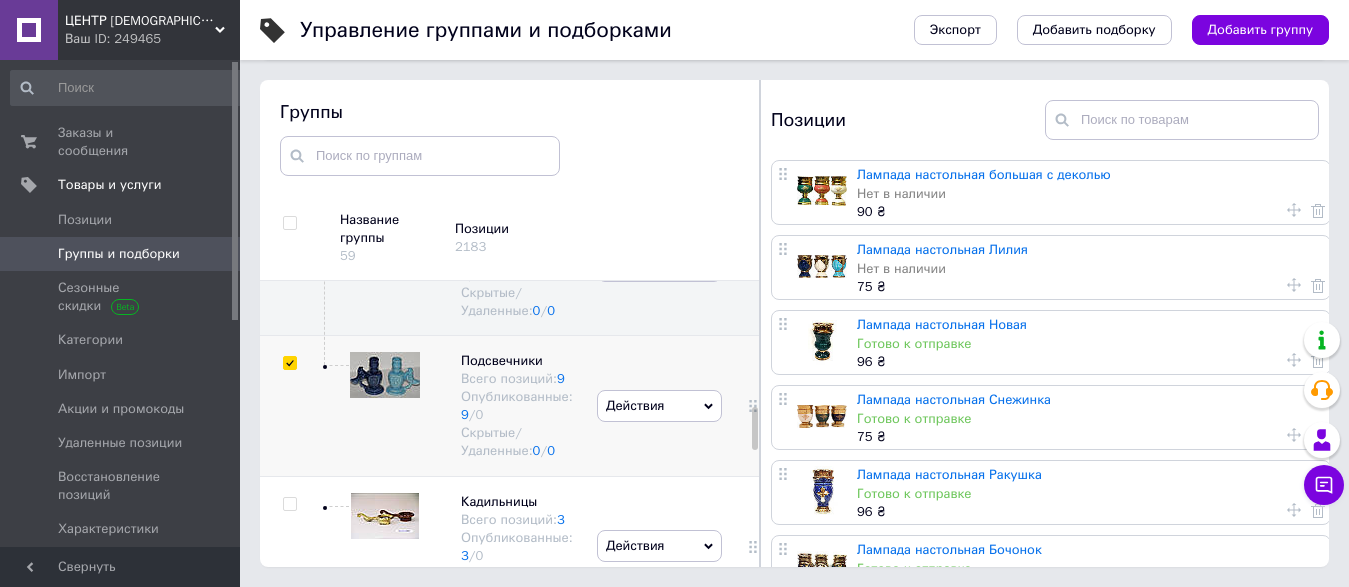checkbox on "true" 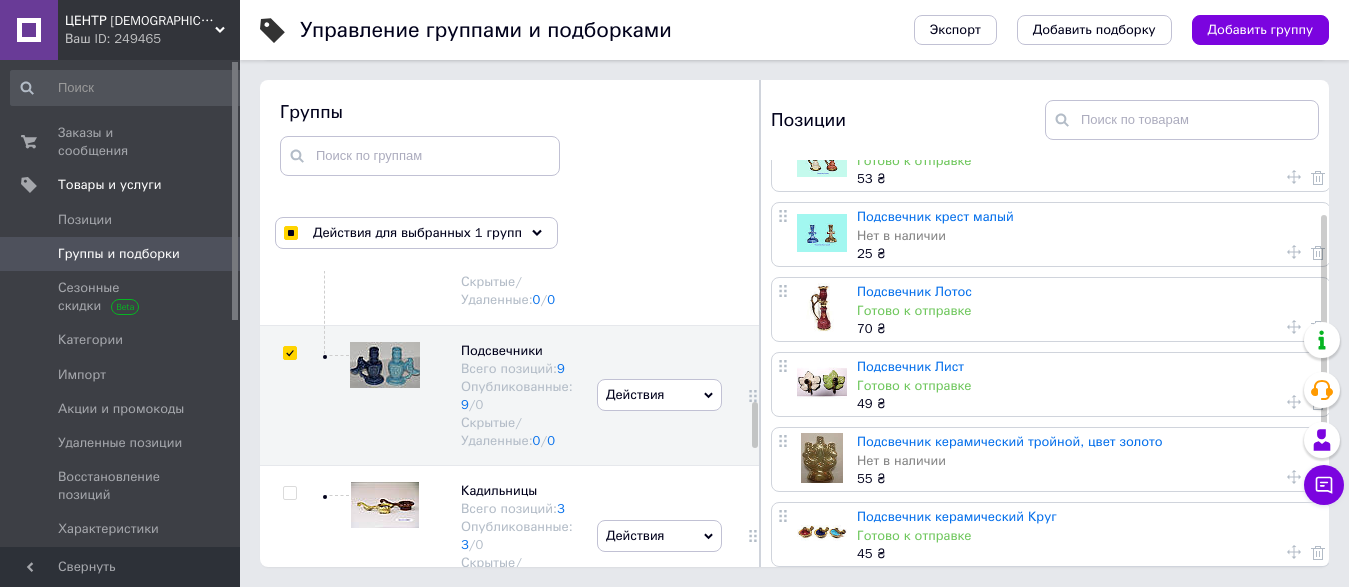 scroll, scrollTop: 84, scrollLeft: 0, axis: vertical 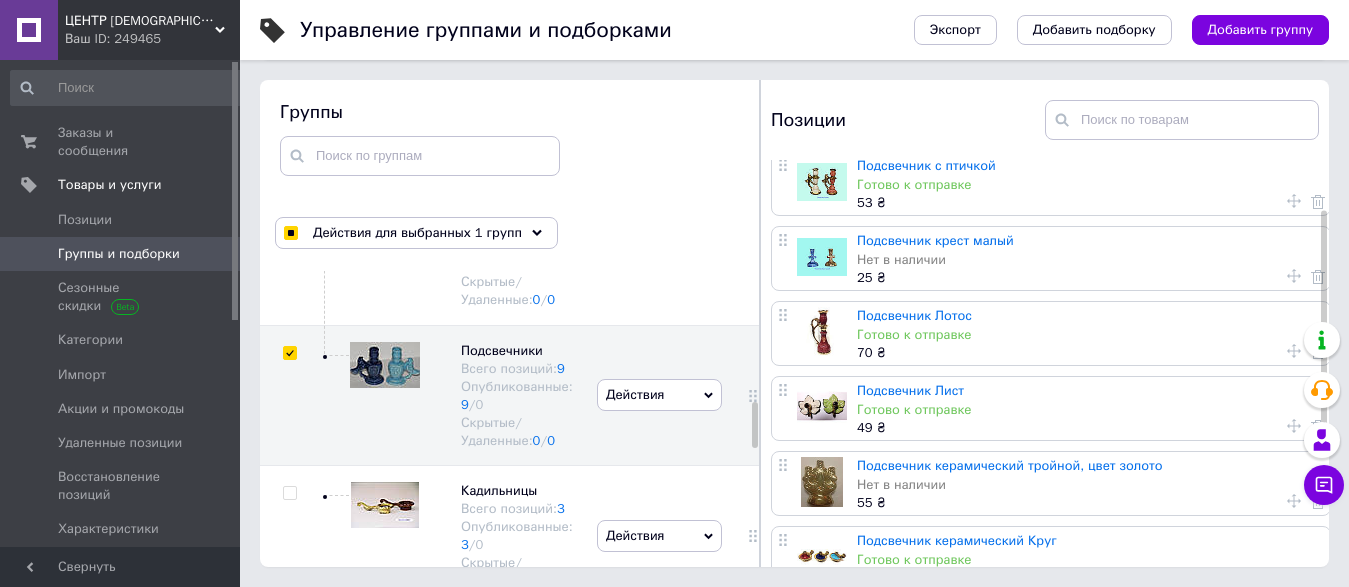 click on "Подсвечник крест малый" at bounding box center [935, 240] 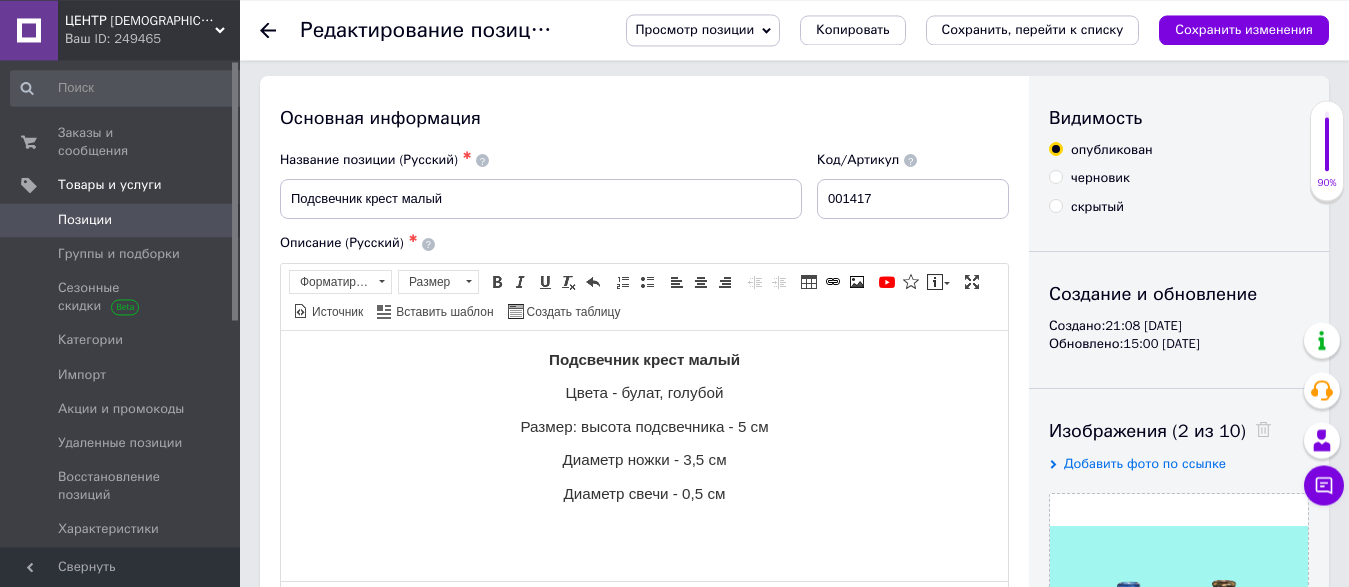 scroll, scrollTop: 0, scrollLeft: 0, axis: both 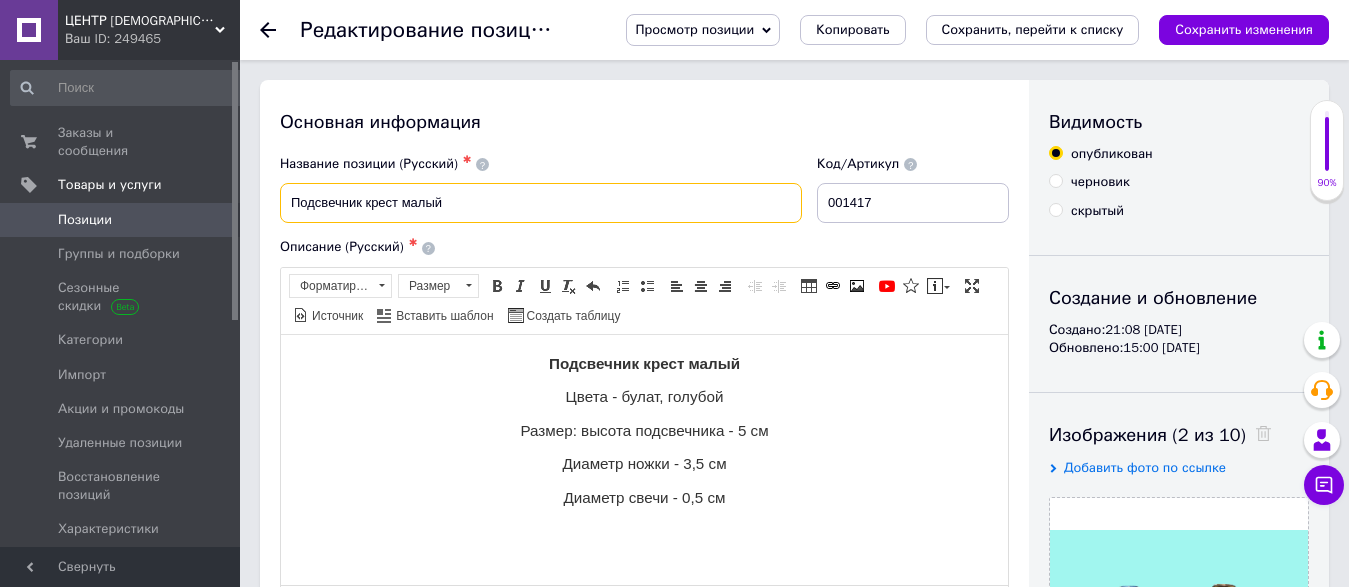 drag, startPoint x: 397, startPoint y: 203, endPoint x: 266, endPoint y: 206, distance: 131.03435 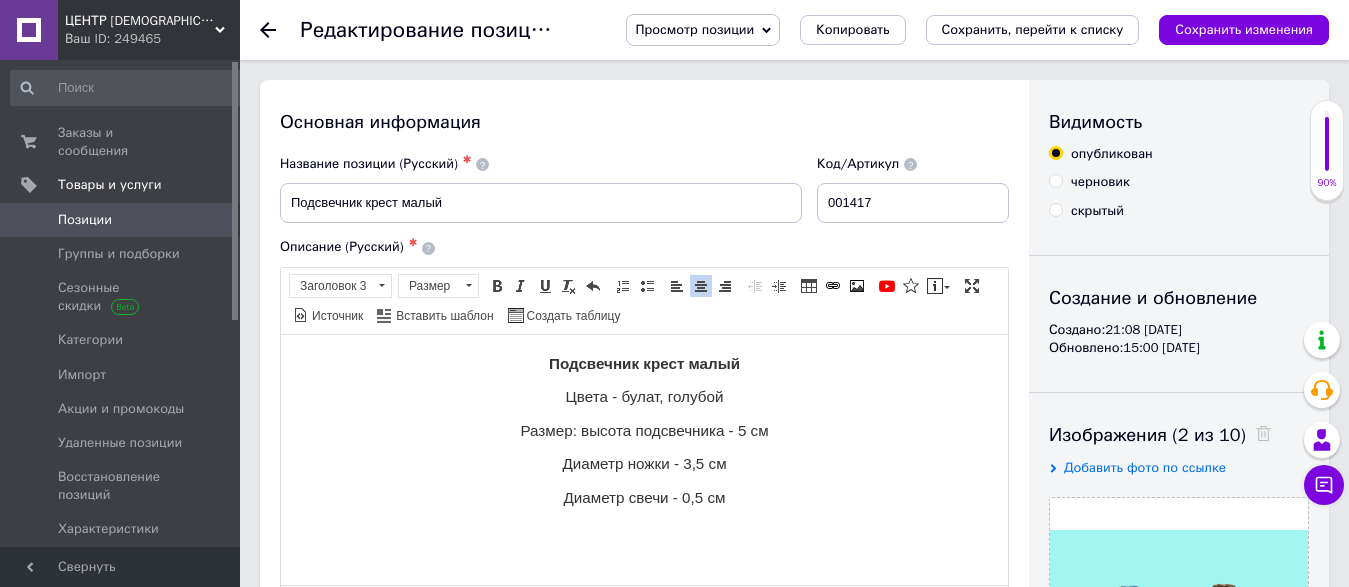 click on "Подсвечник крест малый Цвета - булат, голубой Размер: высота подсвечника - 5 см Диаметр ножки - 3,5 см Диаметр свечи - 0,5 см" at bounding box center (644, 430) 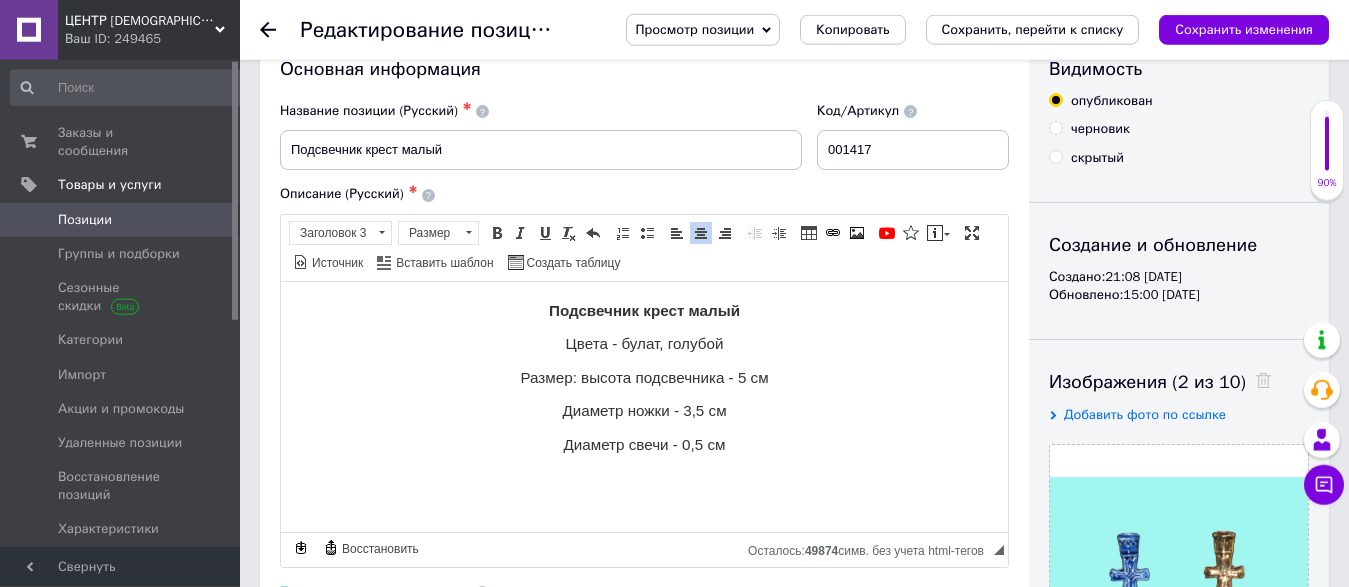scroll, scrollTop: 102, scrollLeft: 0, axis: vertical 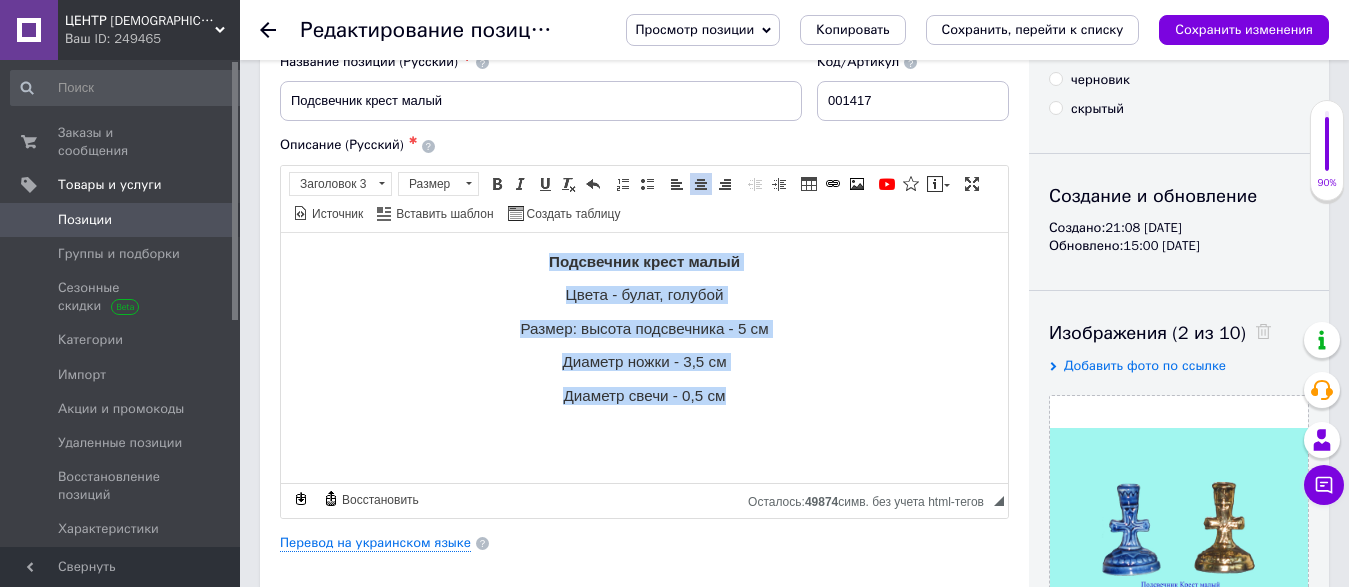 drag, startPoint x: 546, startPoint y: 255, endPoint x: 821, endPoint y: 425, distance: 323.30325 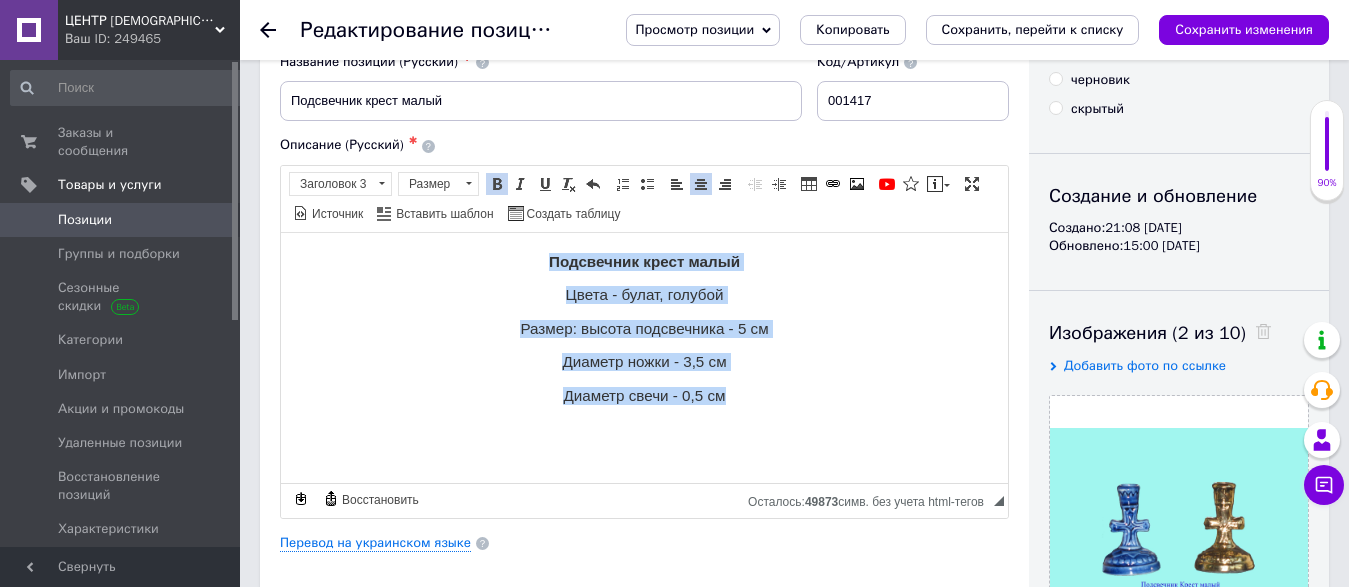 copy on "Подсвечник крест малый Цвета - булат, голубой Размер: высота подсвечника - 5 см Диаметр ножки - 3,5 см Диаметр свечи - 0,5 см" 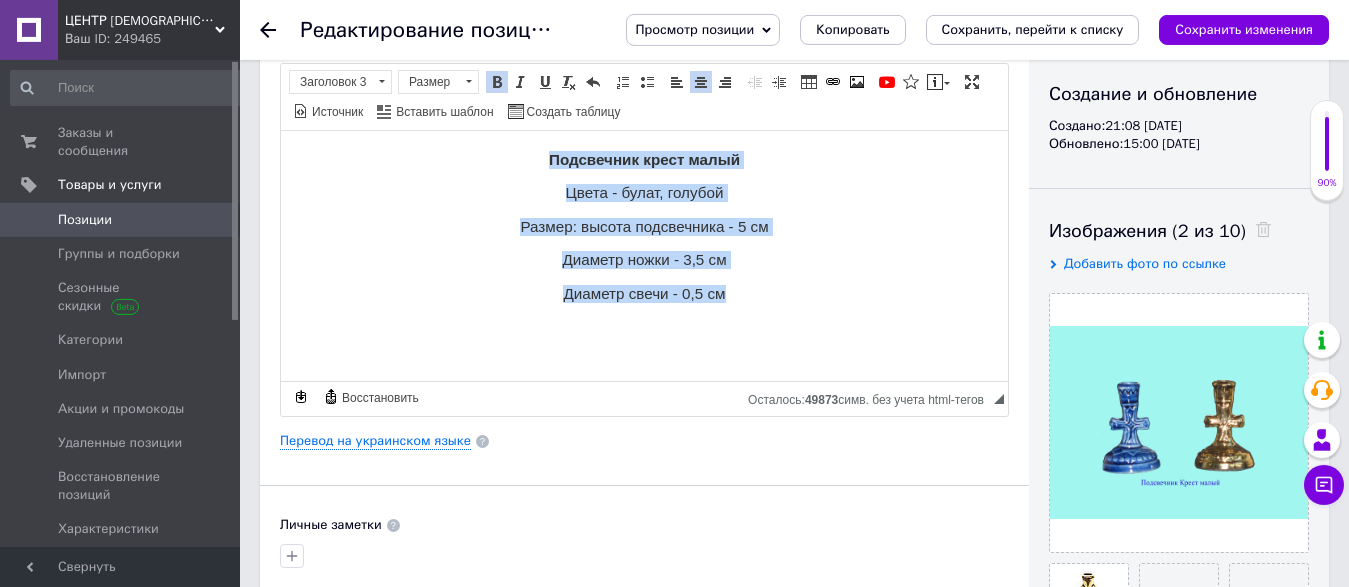 scroll, scrollTop: 306, scrollLeft: 0, axis: vertical 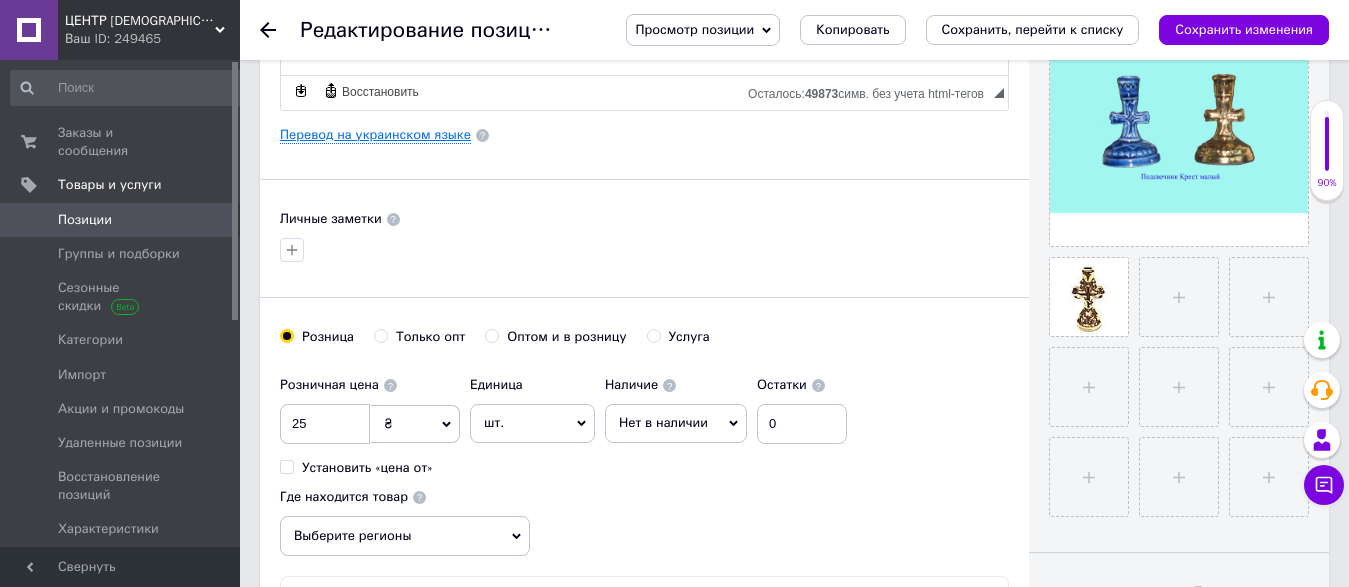 click on "Перевод на украинском языке" at bounding box center (375, 135) 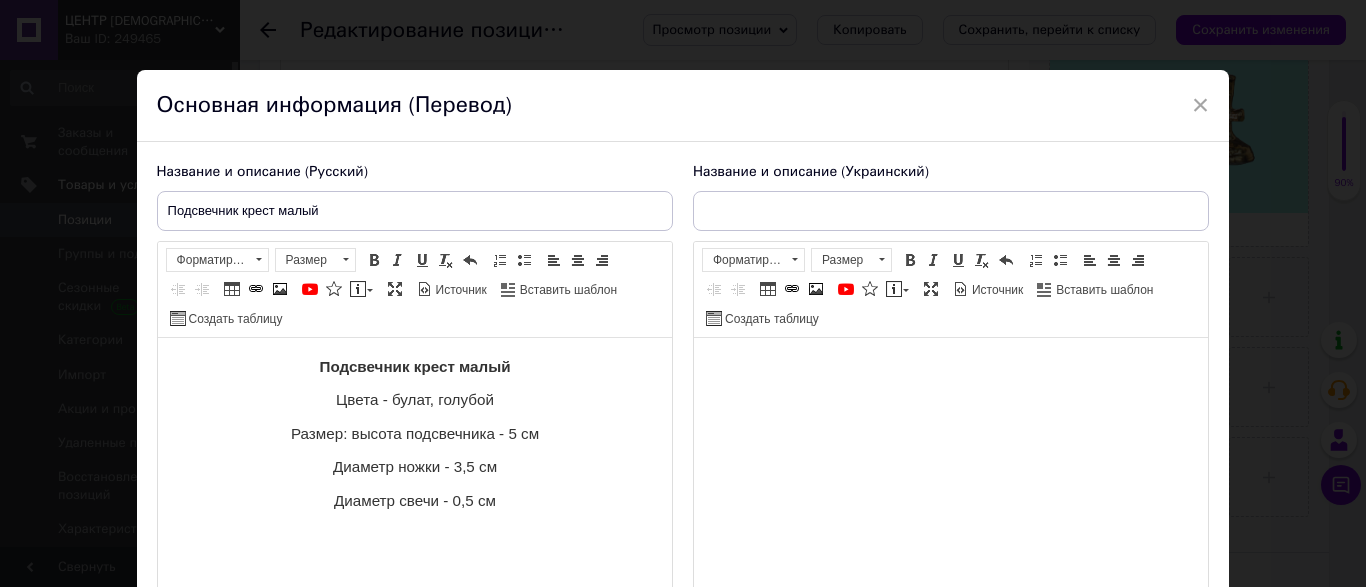 scroll, scrollTop: 0, scrollLeft: 0, axis: both 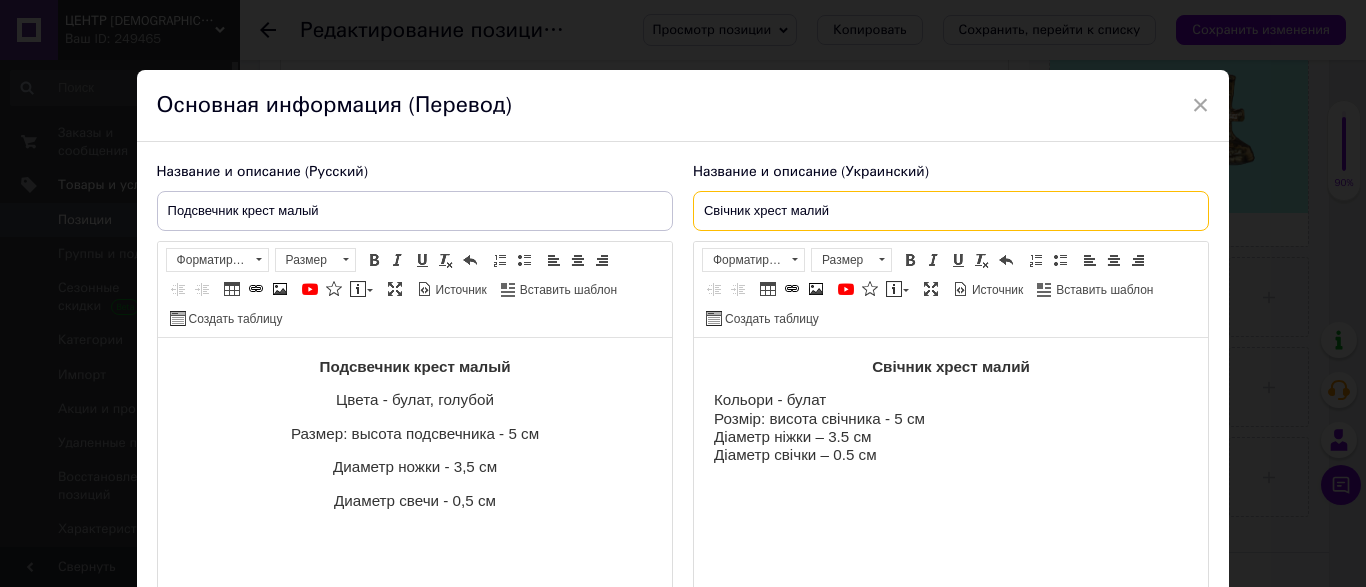 drag, startPoint x: 776, startPoint y: 209, endPoint x: 640, endPoint y: 208, distance: 136.00368 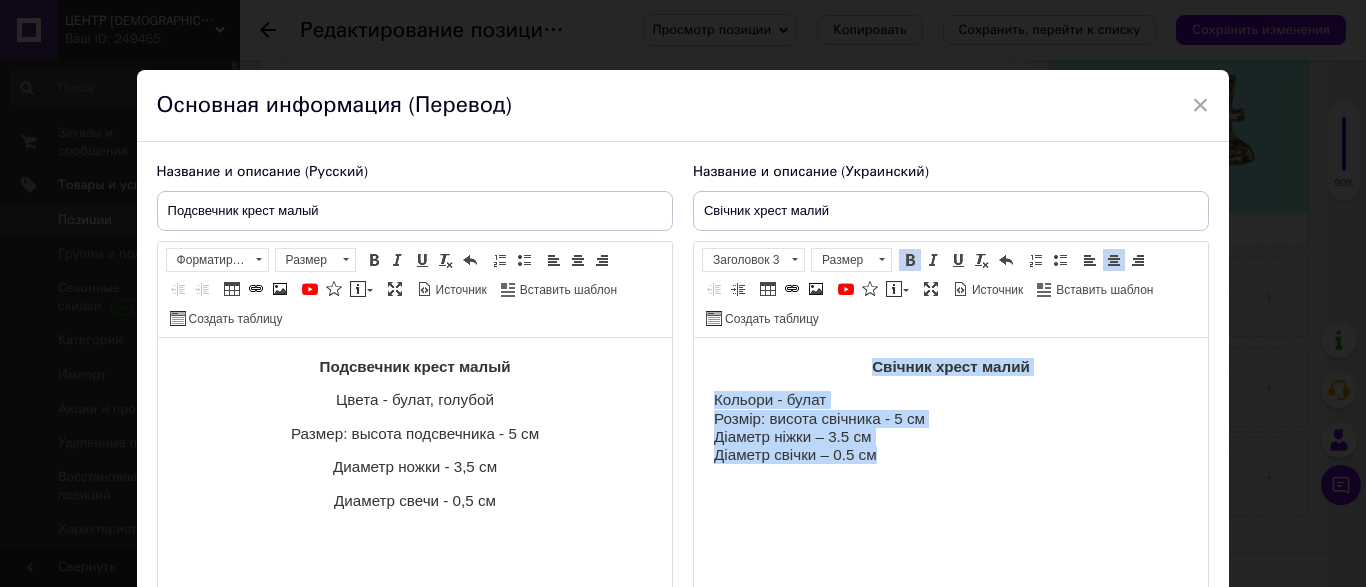 drag, startPoint x: 869, startPoint y: 364, endPoint x: 947, endPoint y: 459, distance: 122.91867 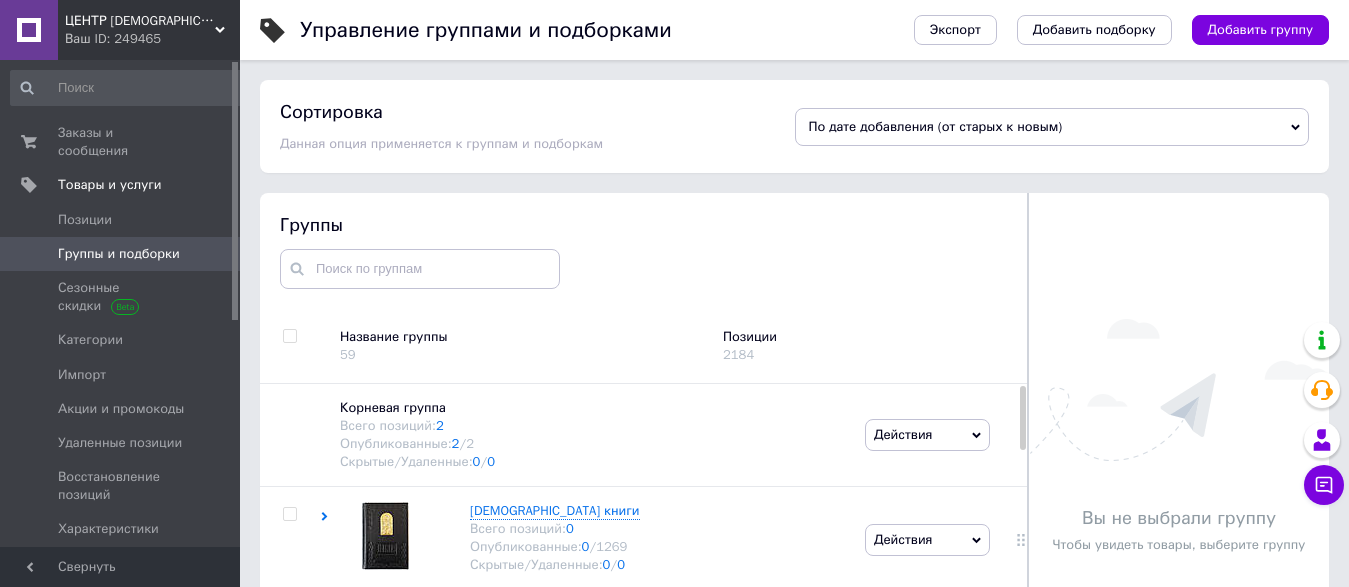 scroll, scrollTop: 54, scrollLeft: 0, axis: vertical 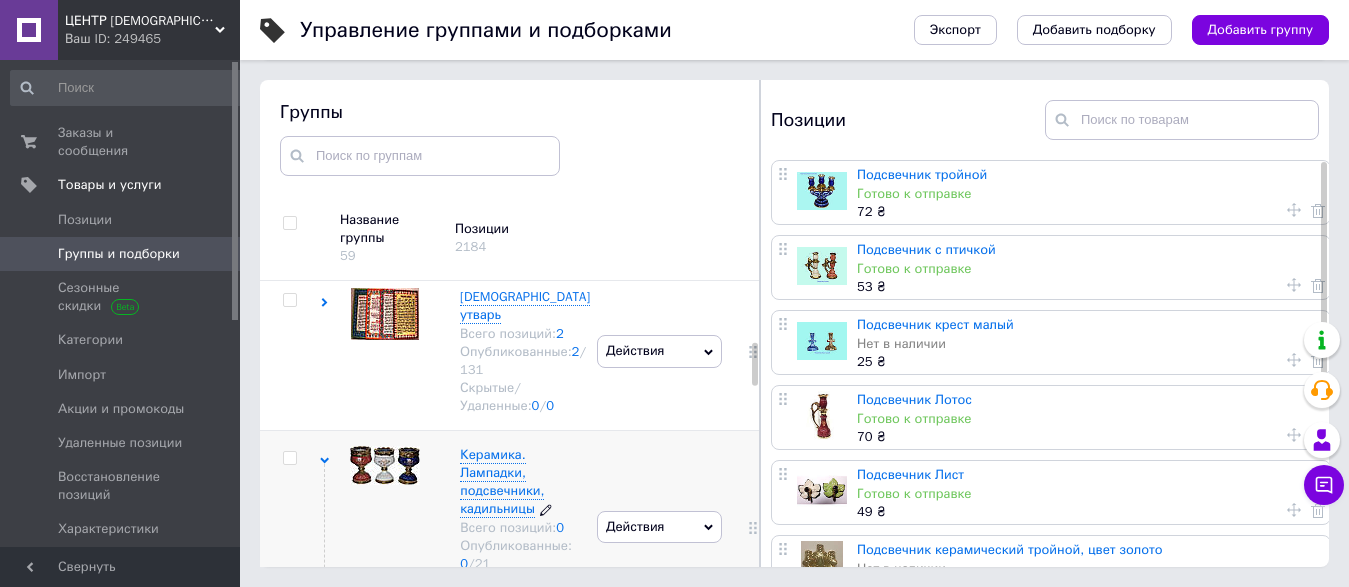 click on "Керамика. Лампадки, подсвечники, кадильницы" at bounding box center [502, 482] 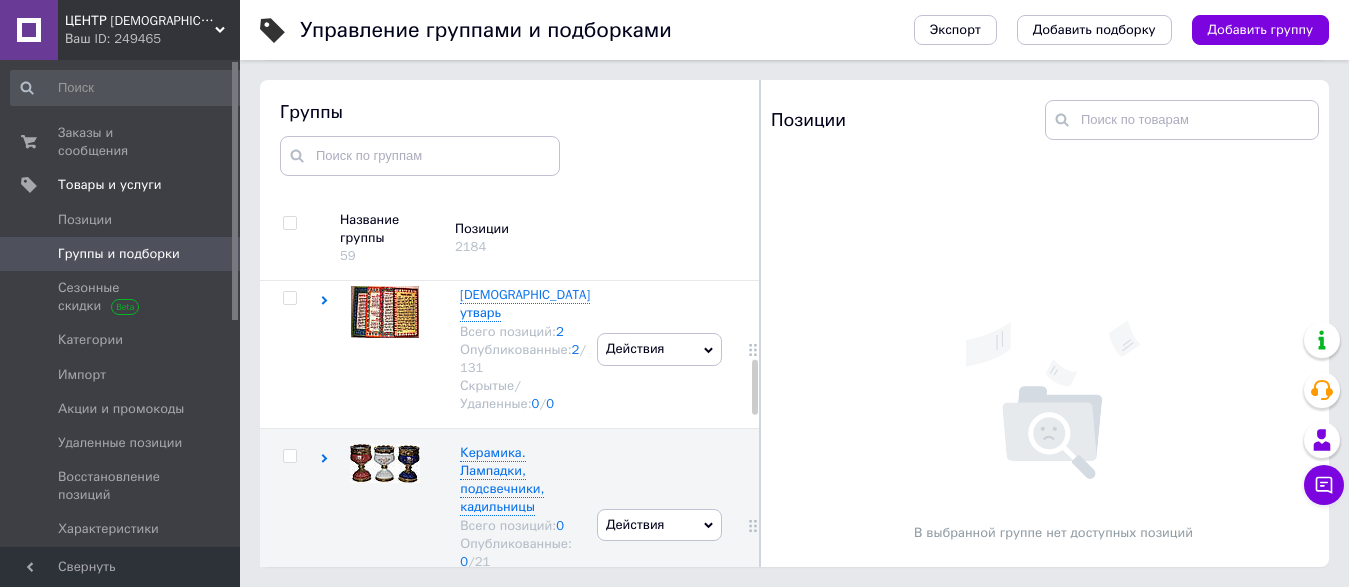 scroll, scrollTop: 408, scrollLeft: 0, axis: vertical 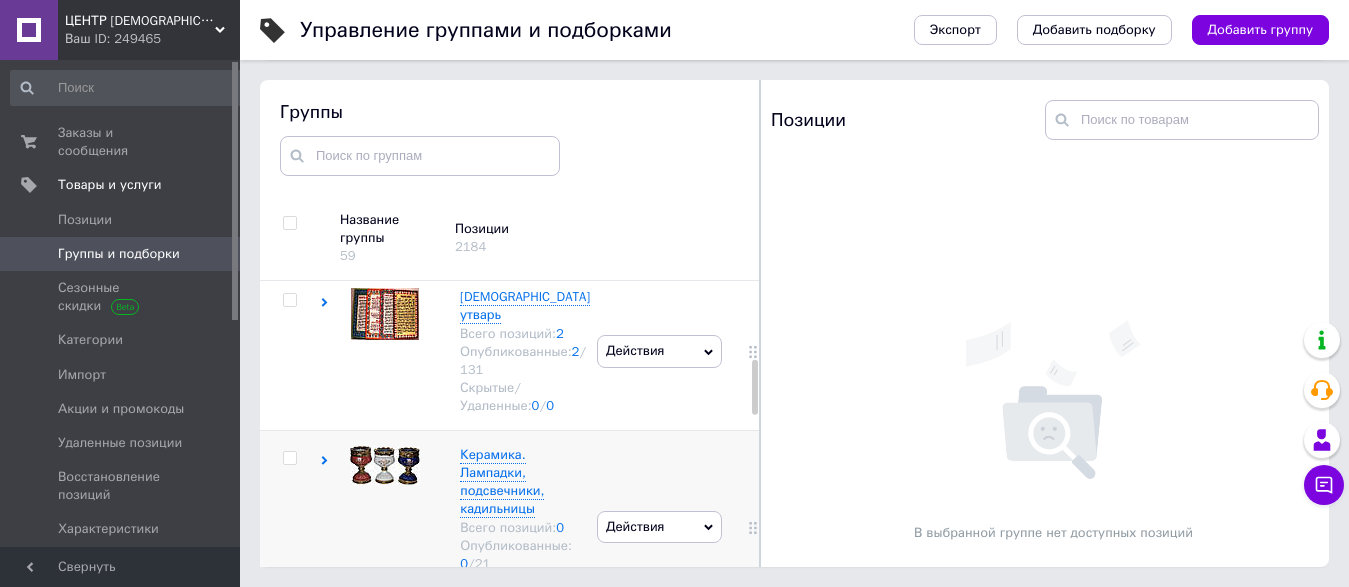 click at bounding box center [289, 458] 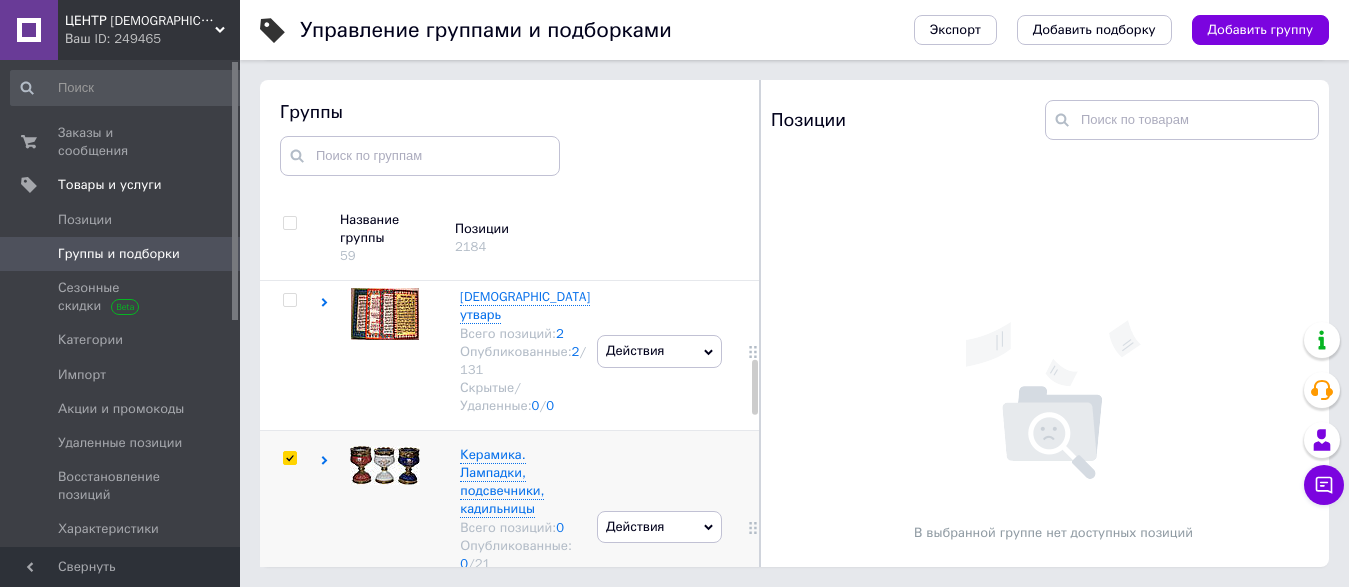 checkbox on "true" 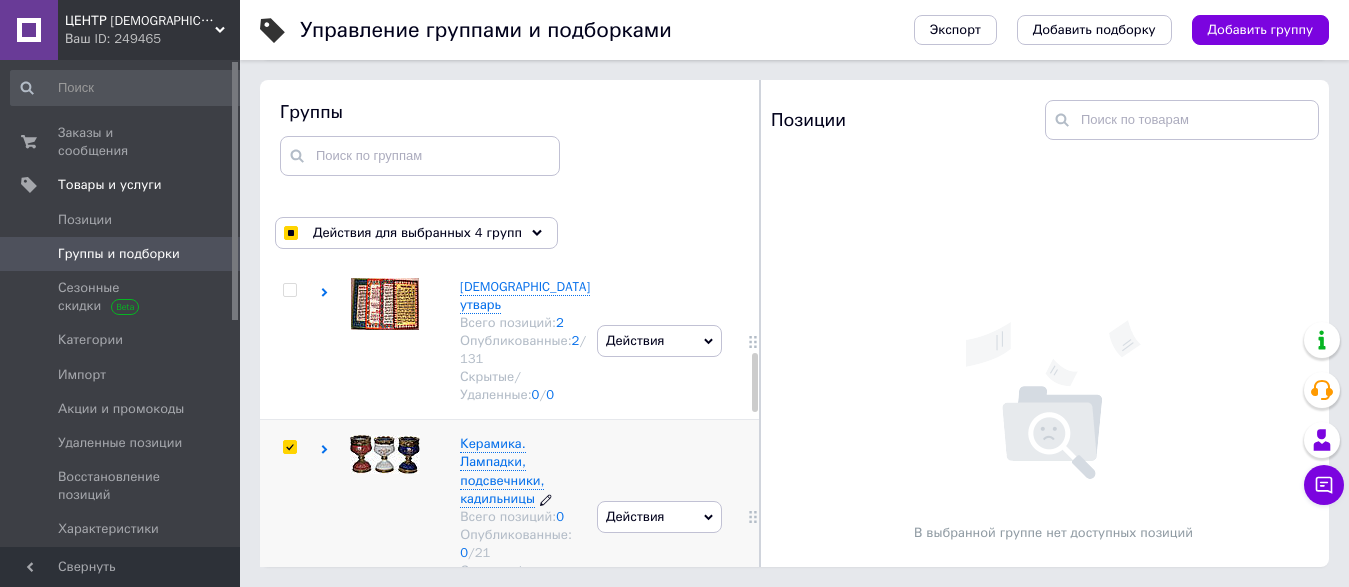 click on "Керамика. Лампадки, подсвечники, кадильницы" at bounding box center [502, 471] 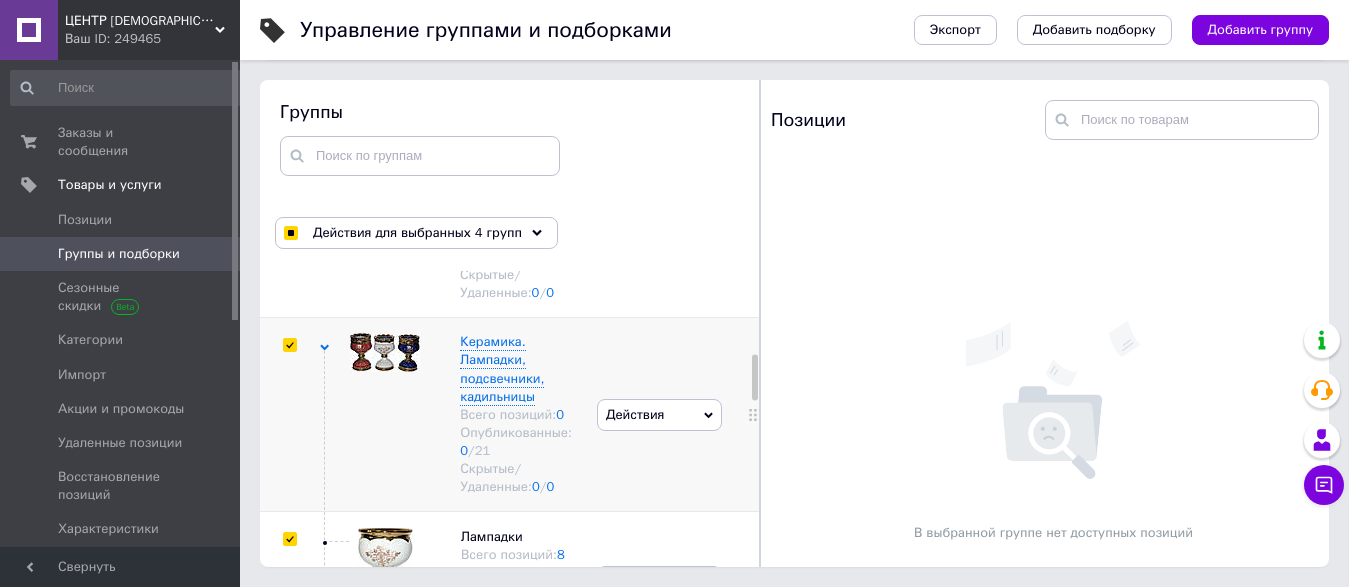 scroll, scrollTop: 612, scrollLeft: 0, axis: vertical 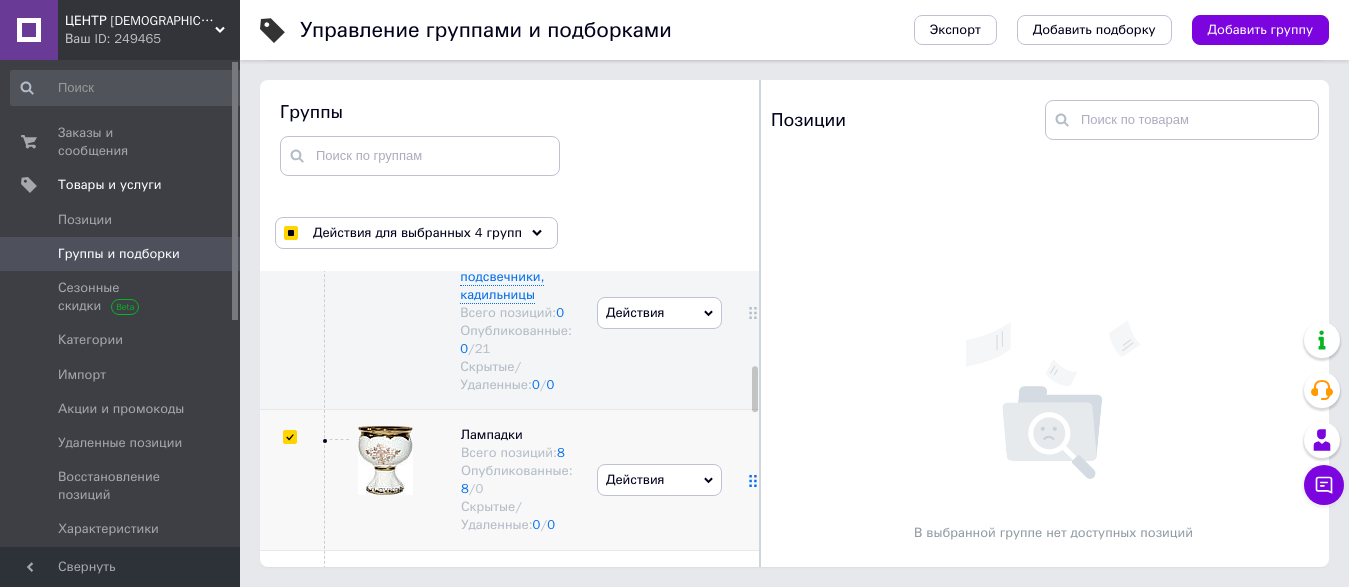 click 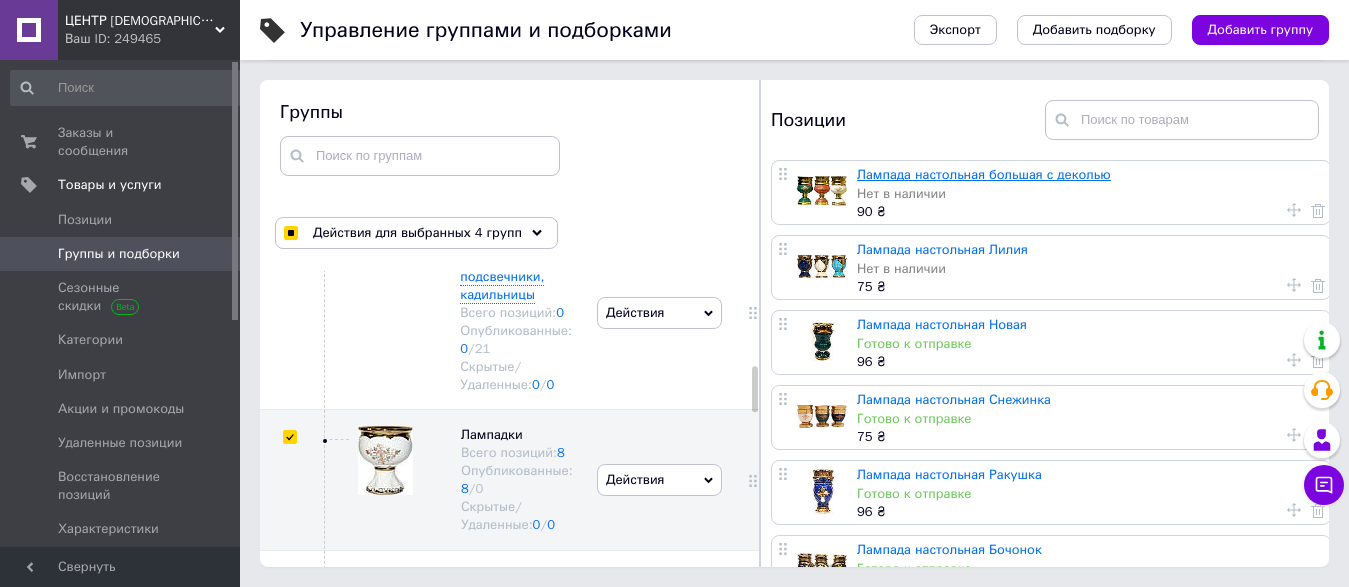 click on "Лампада настольная большая с деколью" at bounding box center [984, 174] 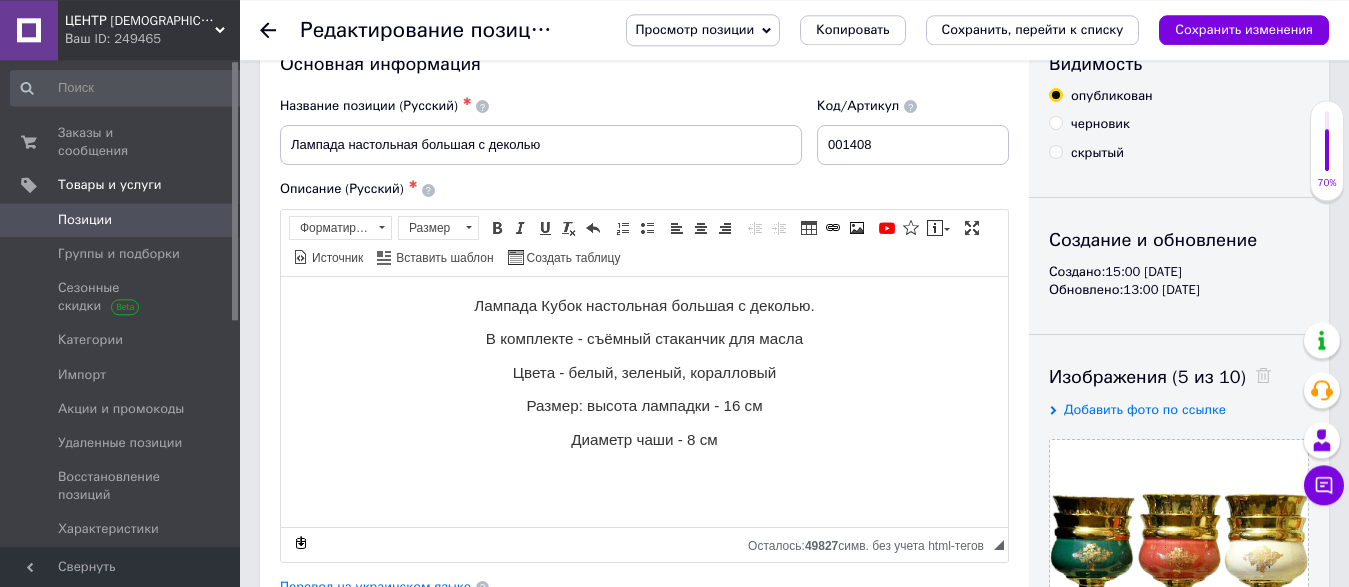 scroll, scrollTop: 102, scrollLeft: 0, axis: vertical 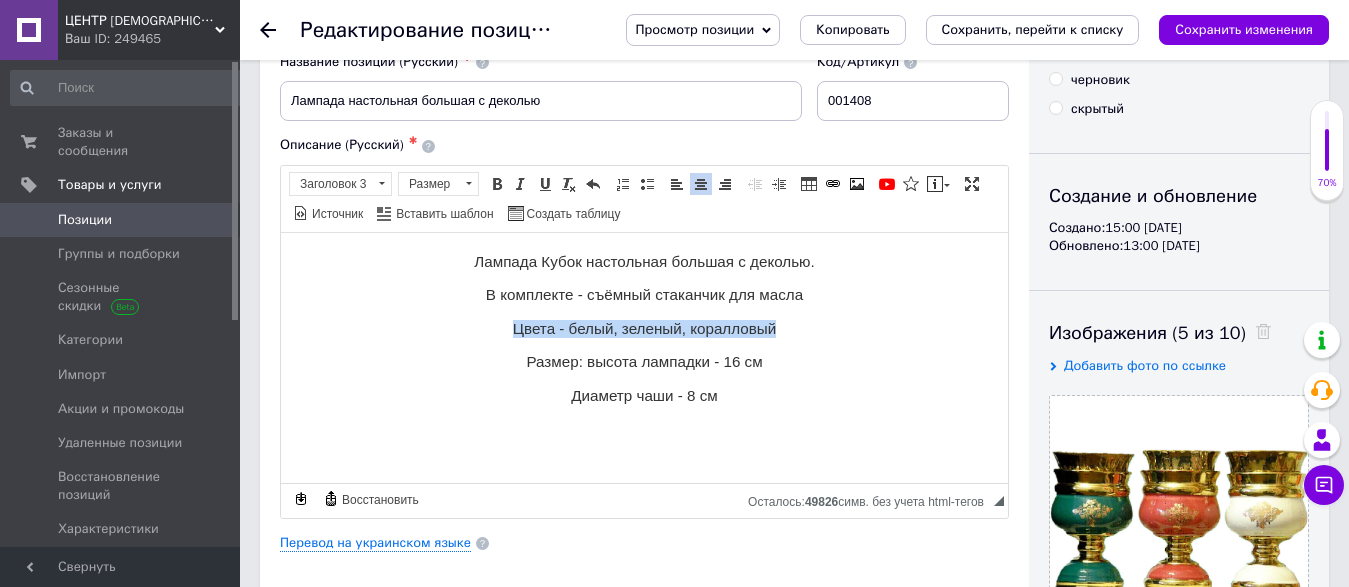 drag, startPoint x: 509, startPoint y: 320, endPoint x: 807, endPoint y: 332, distance: 298.24152 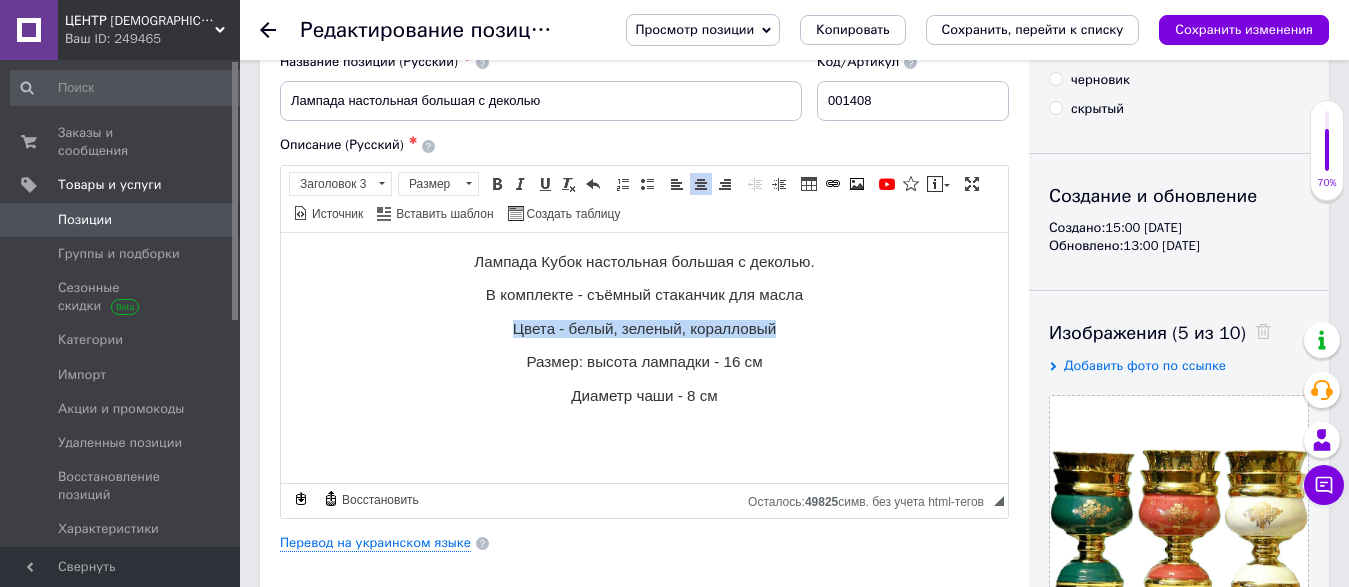copy on "Размер: высота лампадки - 16 см  Диаметр чаши - 8 см" 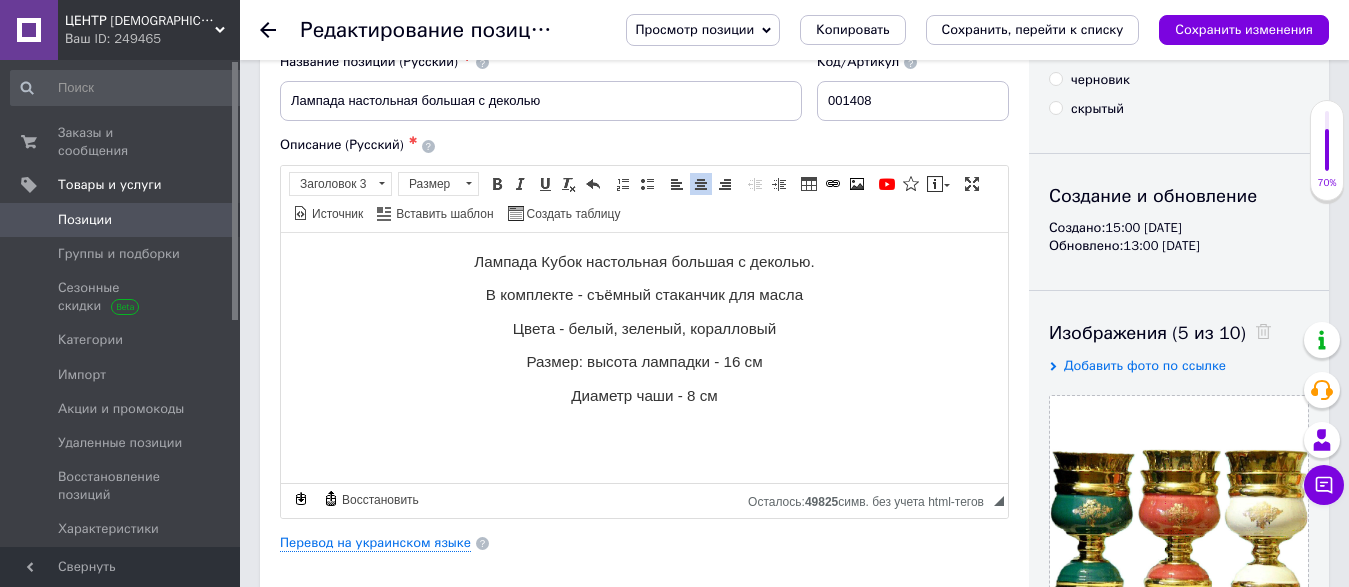 drag, startPoint x: 510, startPoint y: 331, endPoint x: 799, endPoint y: 399, distance: 296.89224 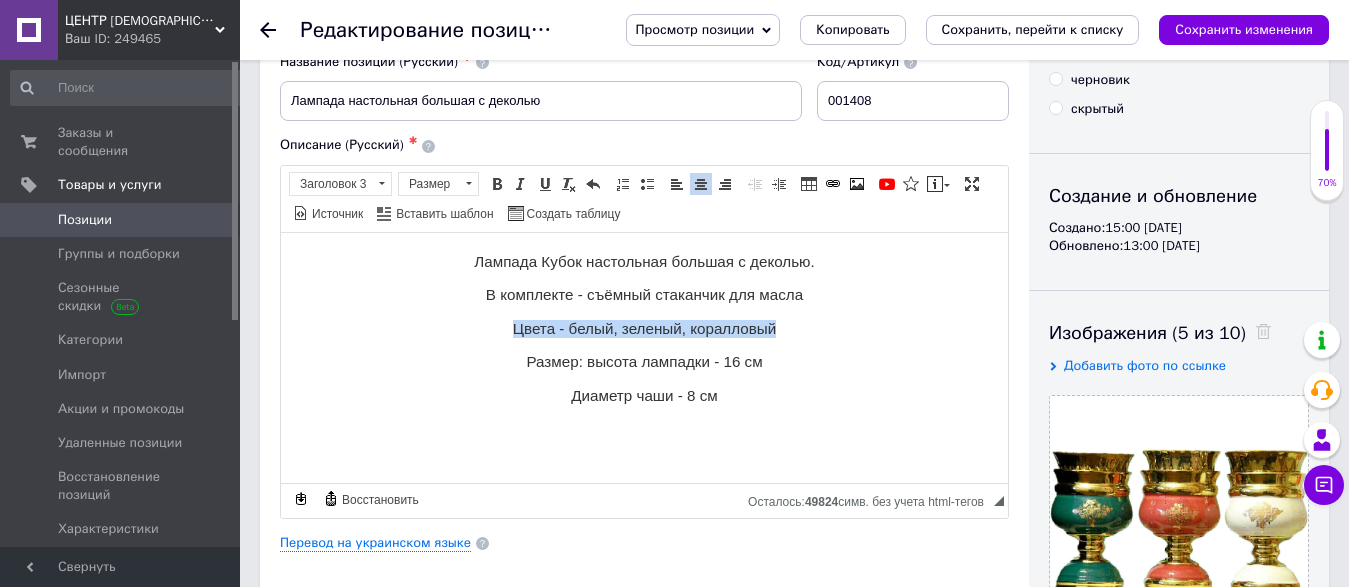 drag, startPoint x: 507, startPoint y: 325, endPoint x: 795, endPoint y: 330, distance: 288.0434 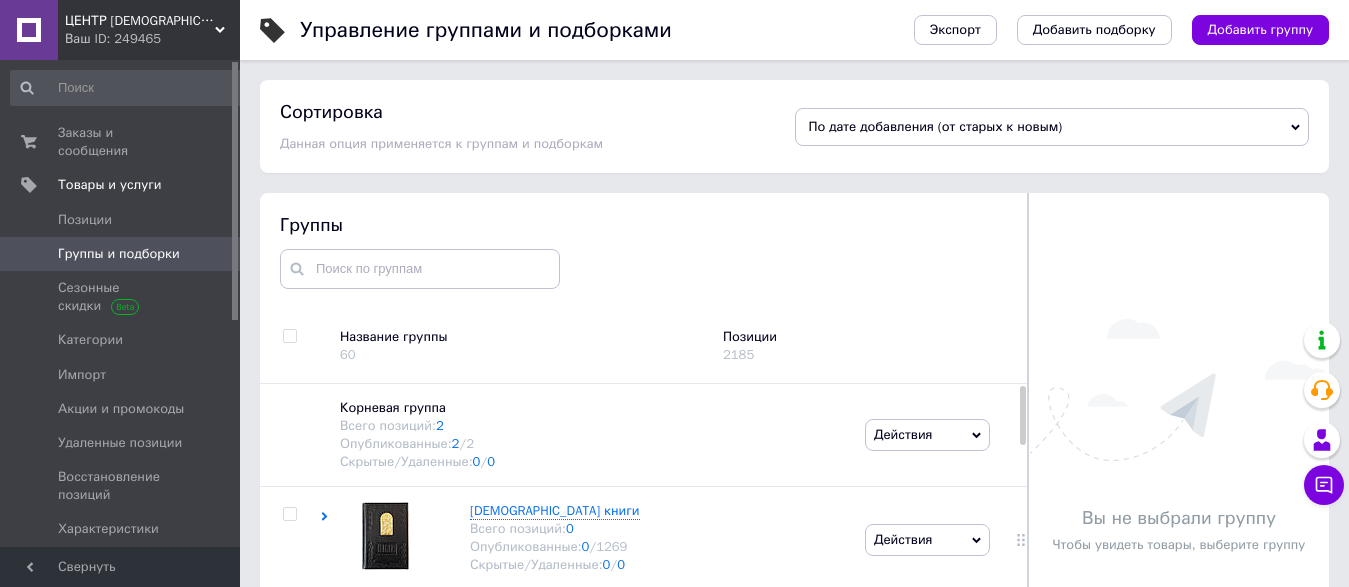 scroll, scrollTop: 67, scrollLeft: 0, axis: vertical 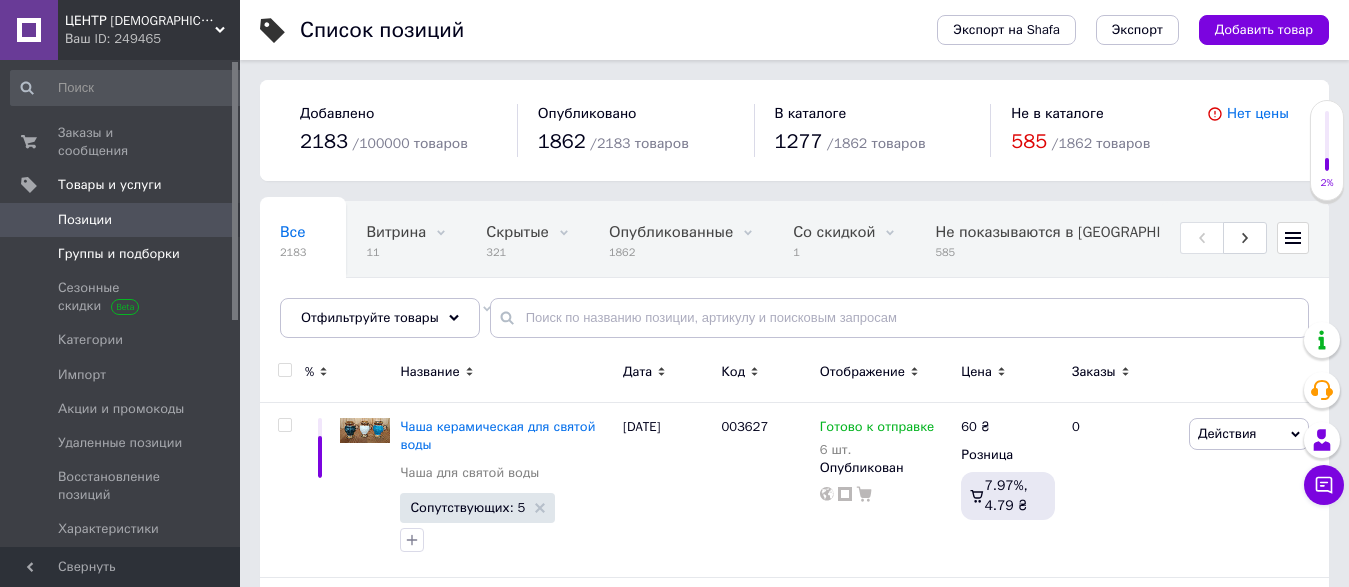 click on "Группы и подборки" at bounding box center (119, 254) 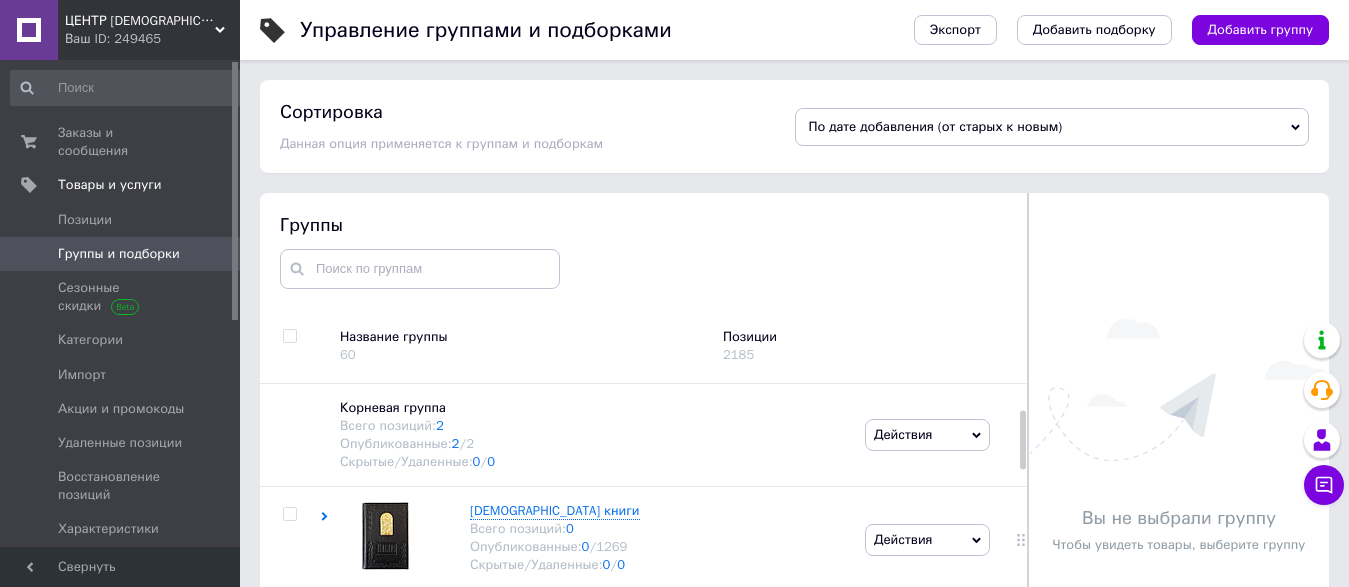 scroll, scrollTop: 103, scrollLeft: 0, axis: vertical 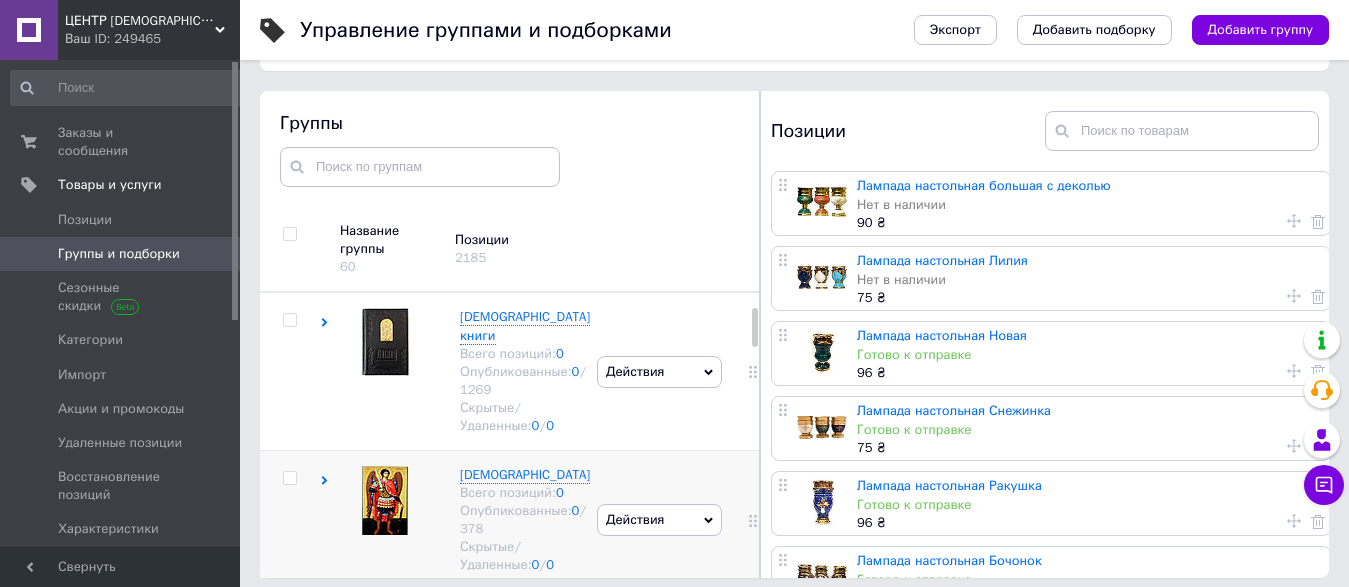 click 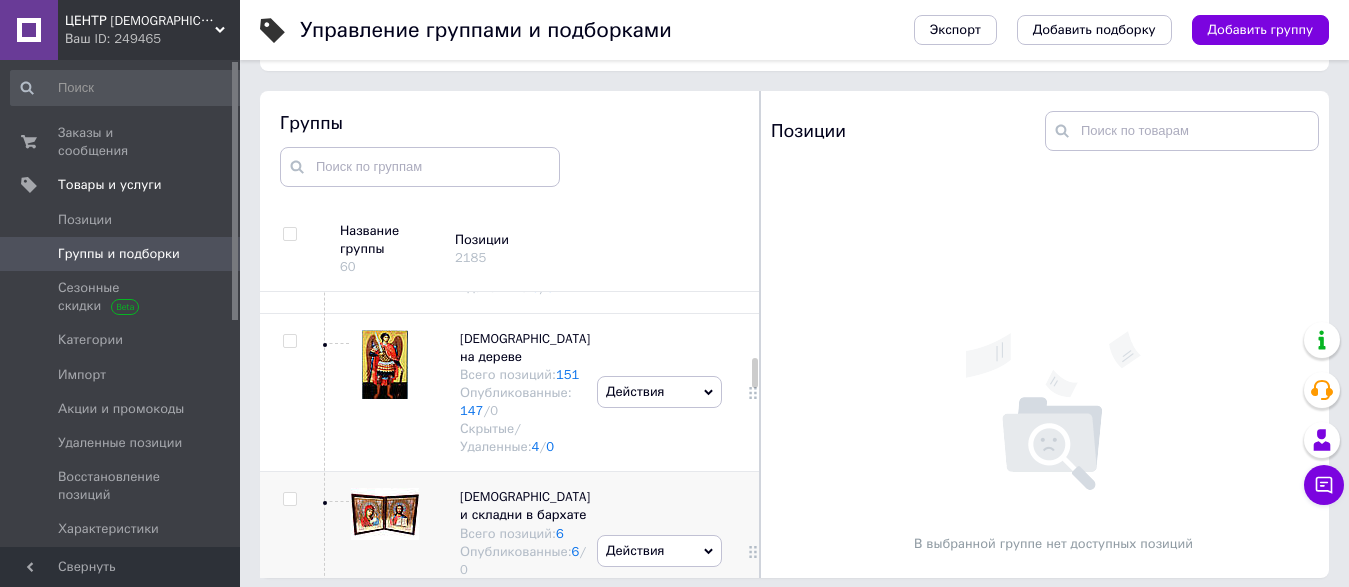 scroll, scrollTop: 816, scrollLeft: 0, axis: vertical 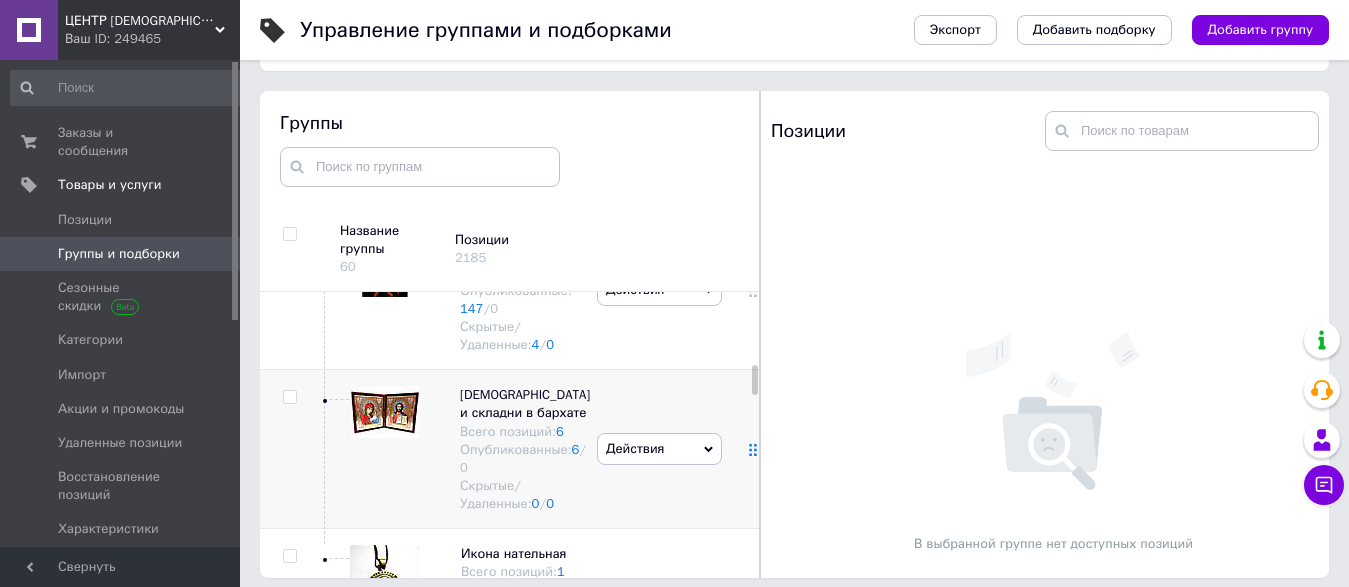 click 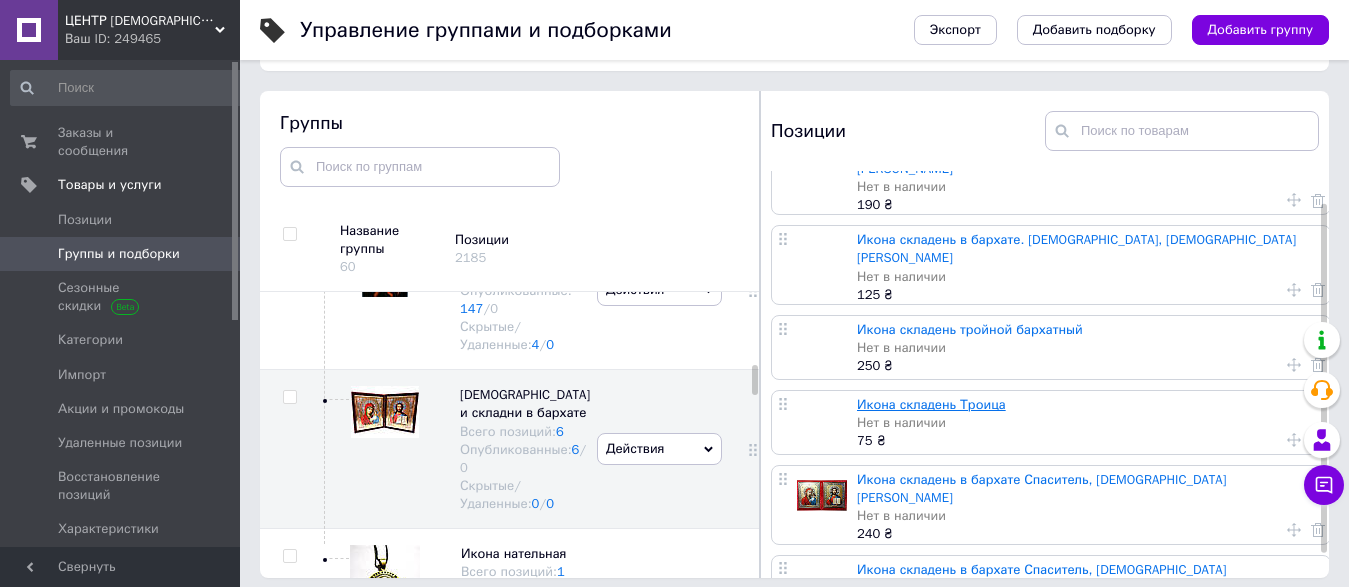 scroll, scrollTop: 63, scrollLeft: 0, axis: vertical 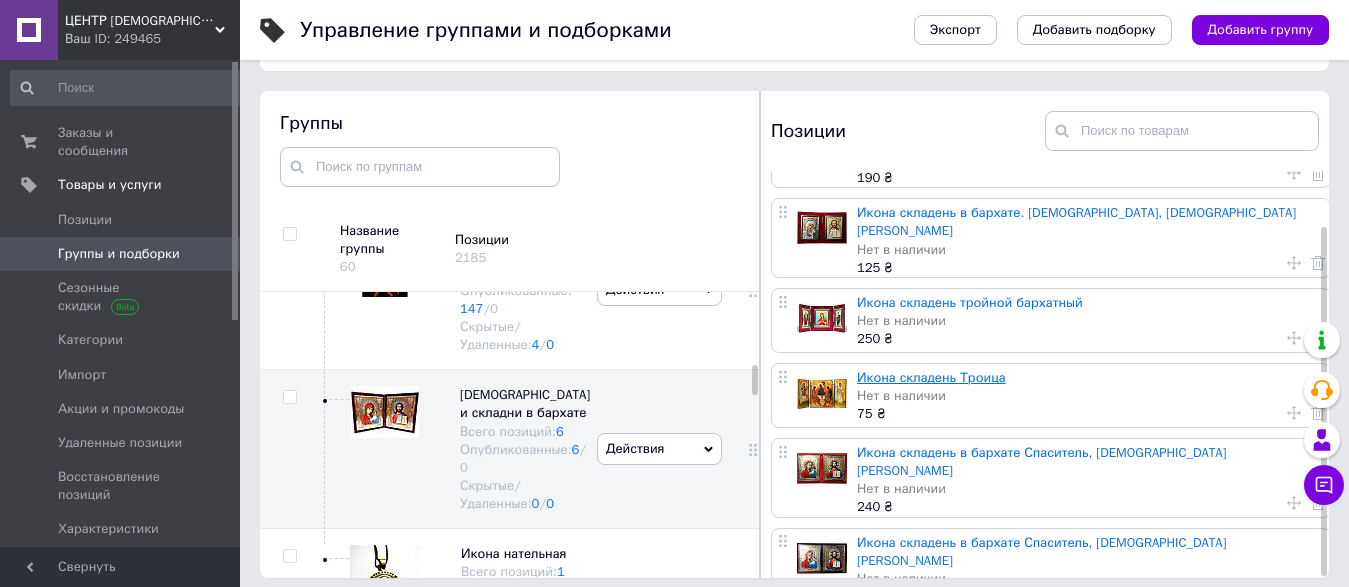 click on "Икона складень Троица" at bounding box center [931, 377] 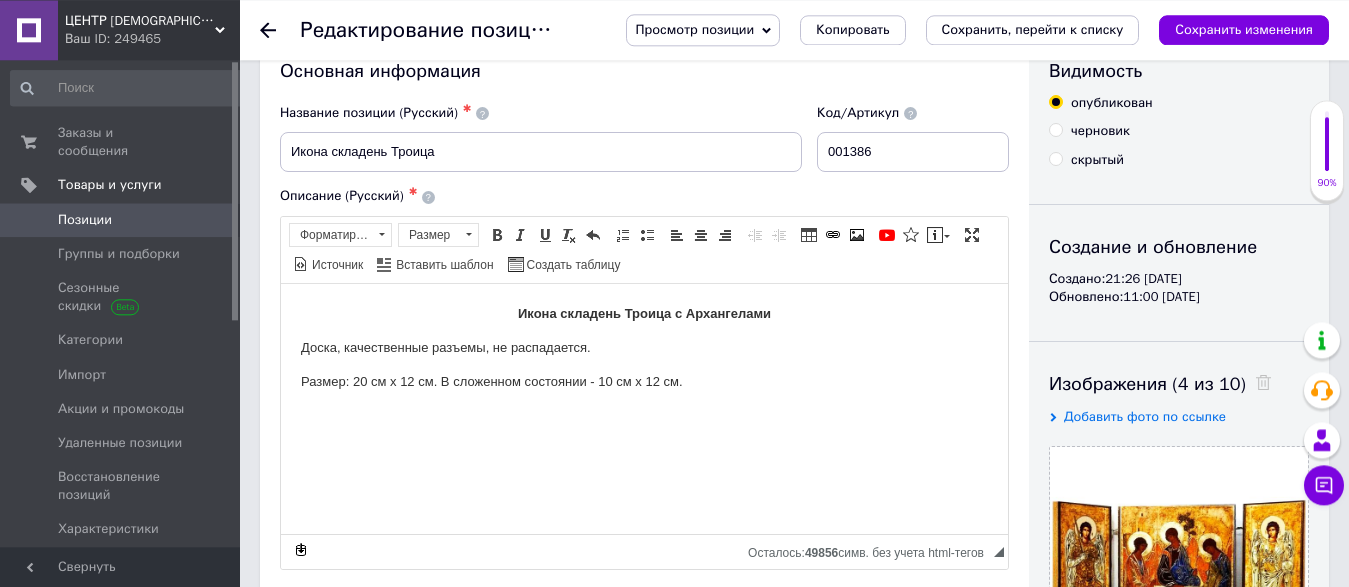scroll, scrollTop: 0, scrollLeft: 0, axis: both 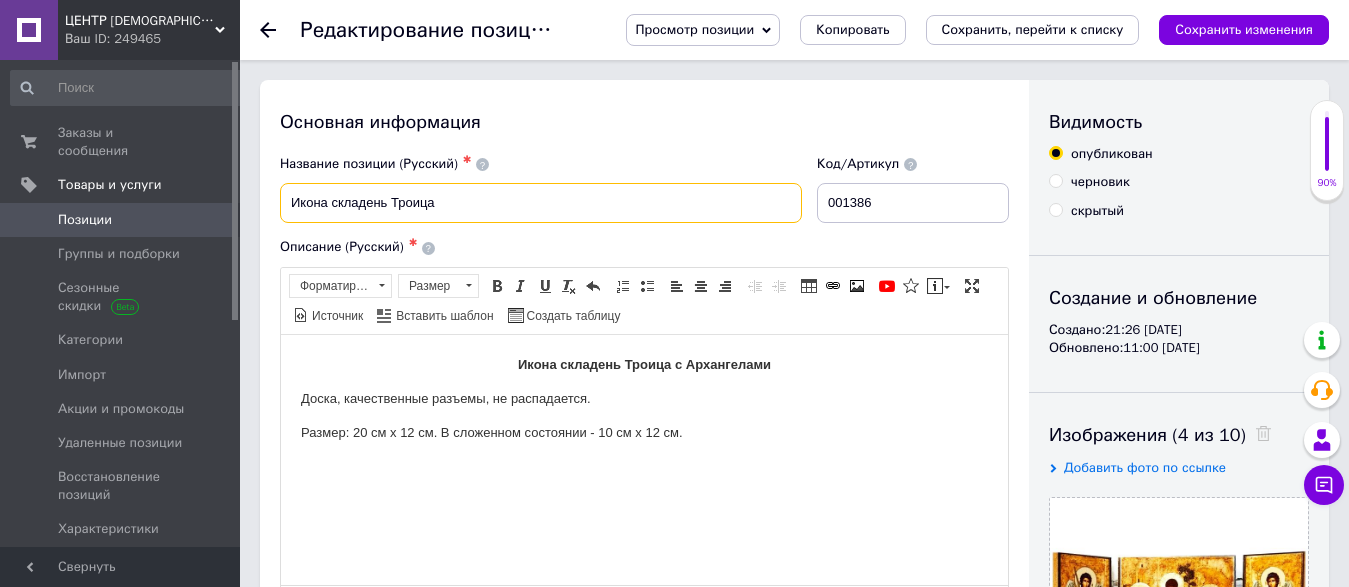 drag, startPoint x: 387, startPoint y: 202, endPoint x: 218, endPoint y: 184, distance: 169.95587 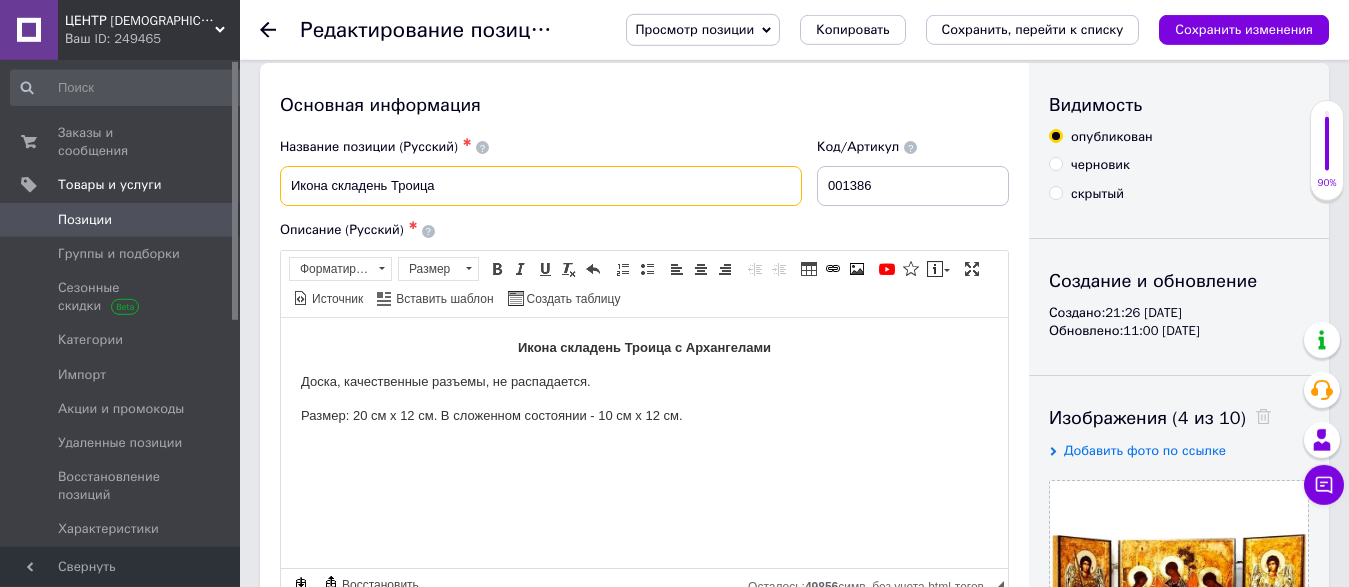 scroll, scrollTop: 0, scrollLeft: 0, axis: both 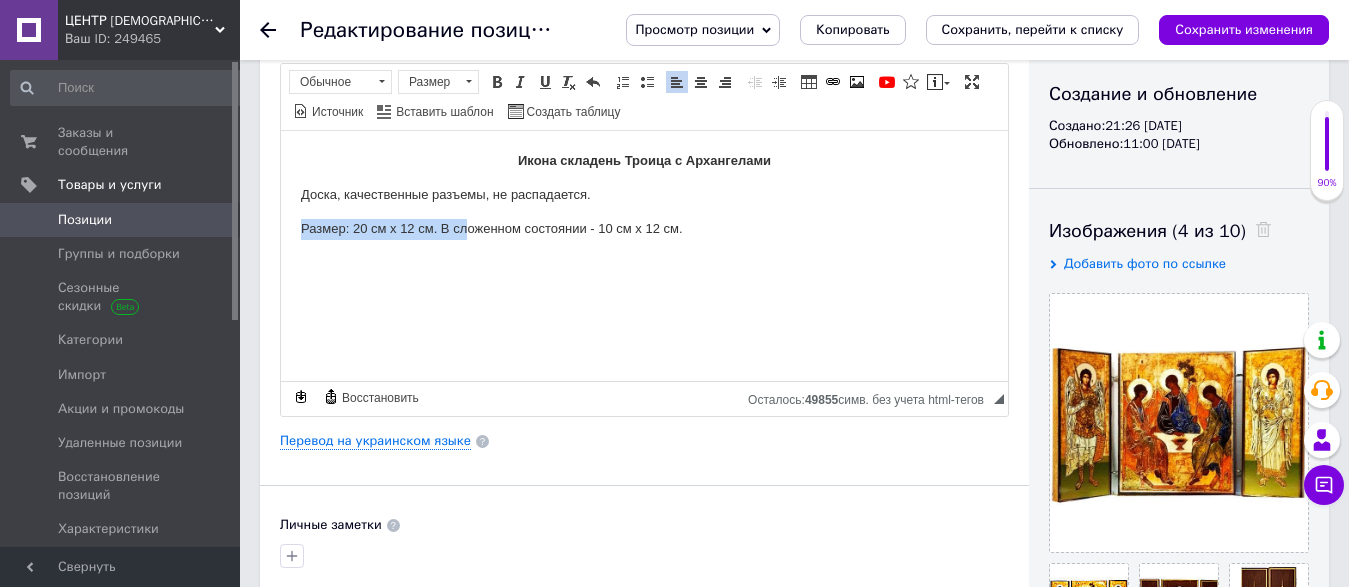 drag, startPoint x: 299, startPoint y: 228, endPoint x: 429, endPoint y: 230, distance: 130.01538 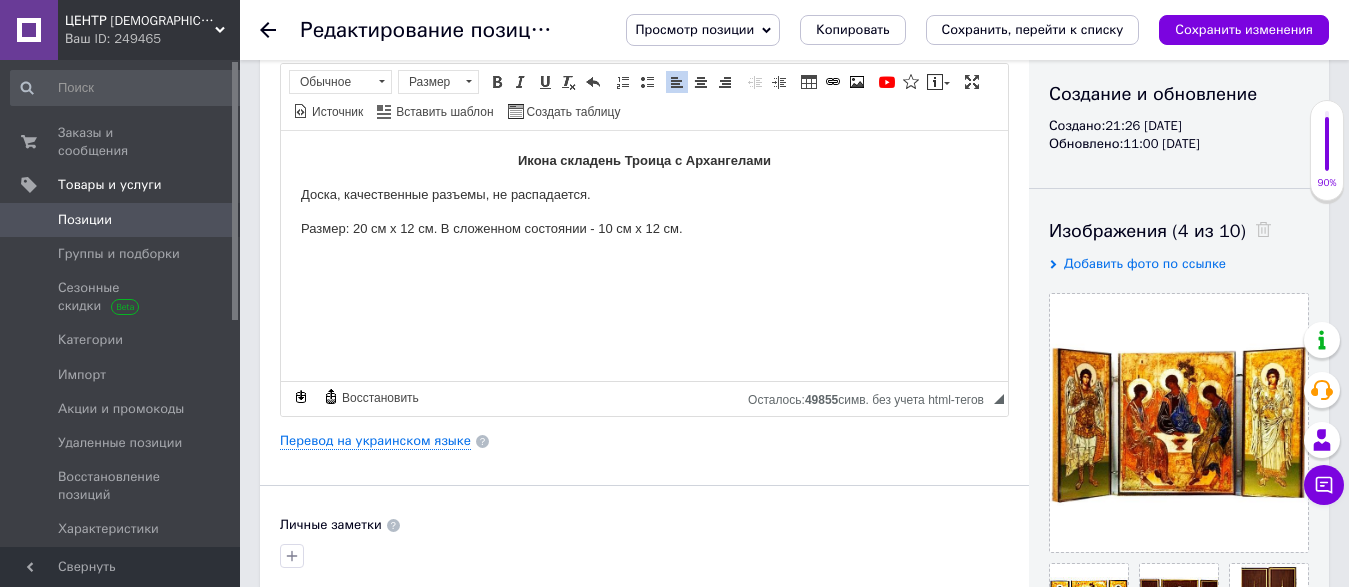click on "Икона складень Троица с Архангелами Доска, качественные разъемы, не распадается. Размер: 20 см х 12 см. В сложенном состоянии - 10 см х 12 см." at bounding box center (644, 255) 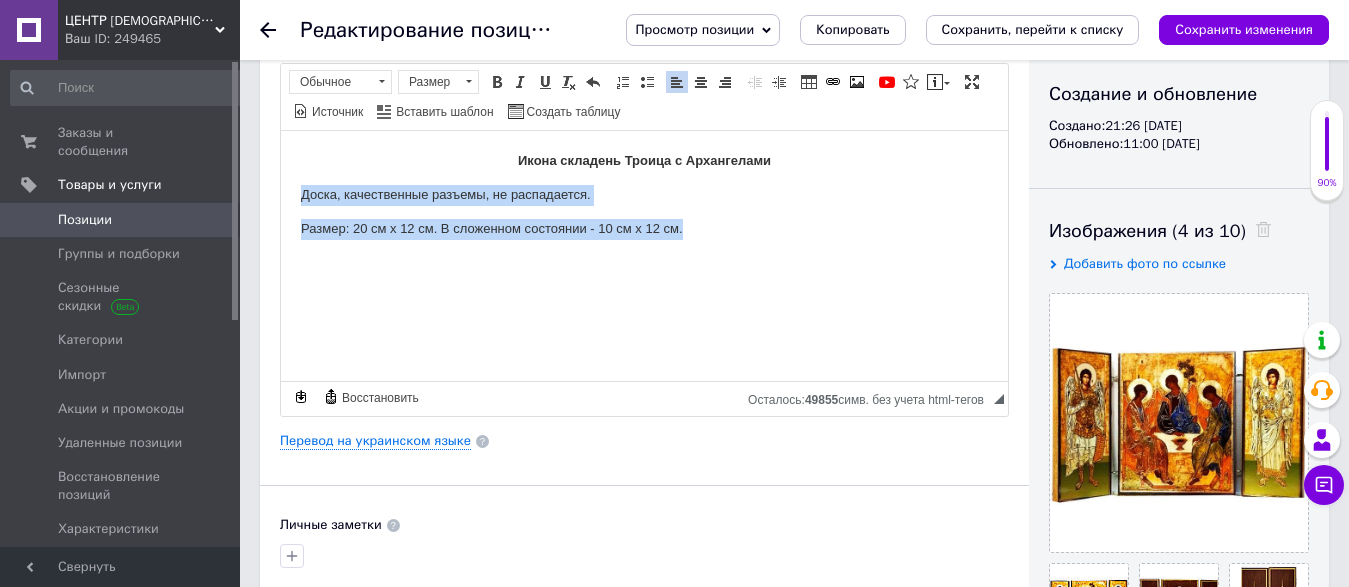 drag, startPoint x: 302, startPoint y: 192, endPoint x: 754, endPoint y: 240, distance: 454.54153 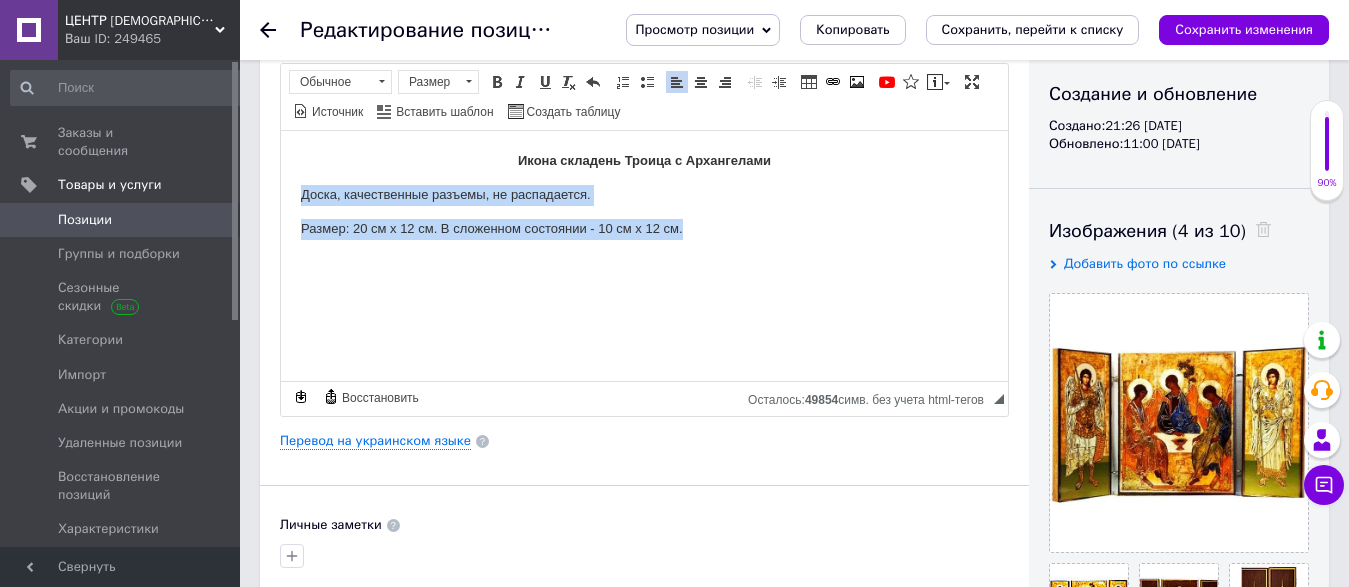 copy on "Доска, качественные разъемы, не распадается. Размер: 20 см х 12 см. В сложенном состоянии - 10 см х 12 см." 